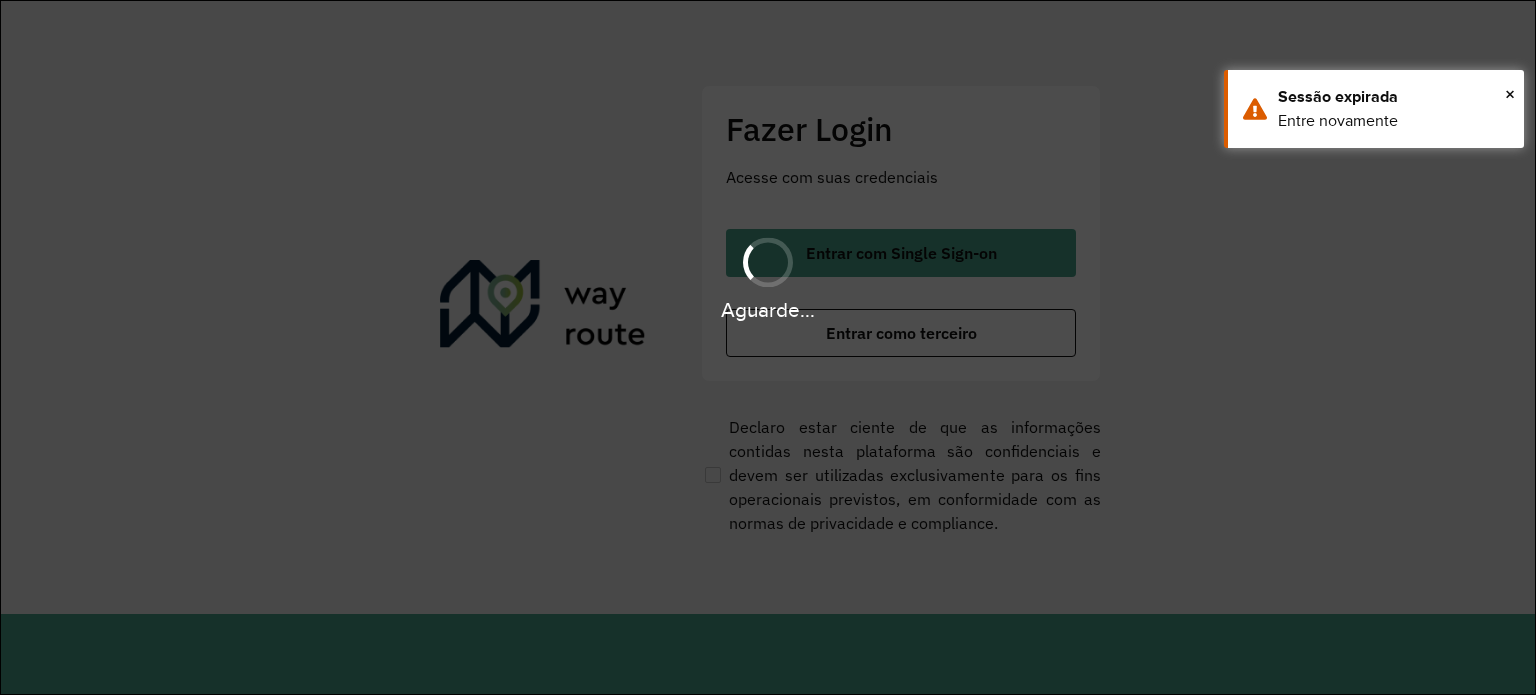 scroll, scrollTop: 0, scrollLeft: 0, axis: both 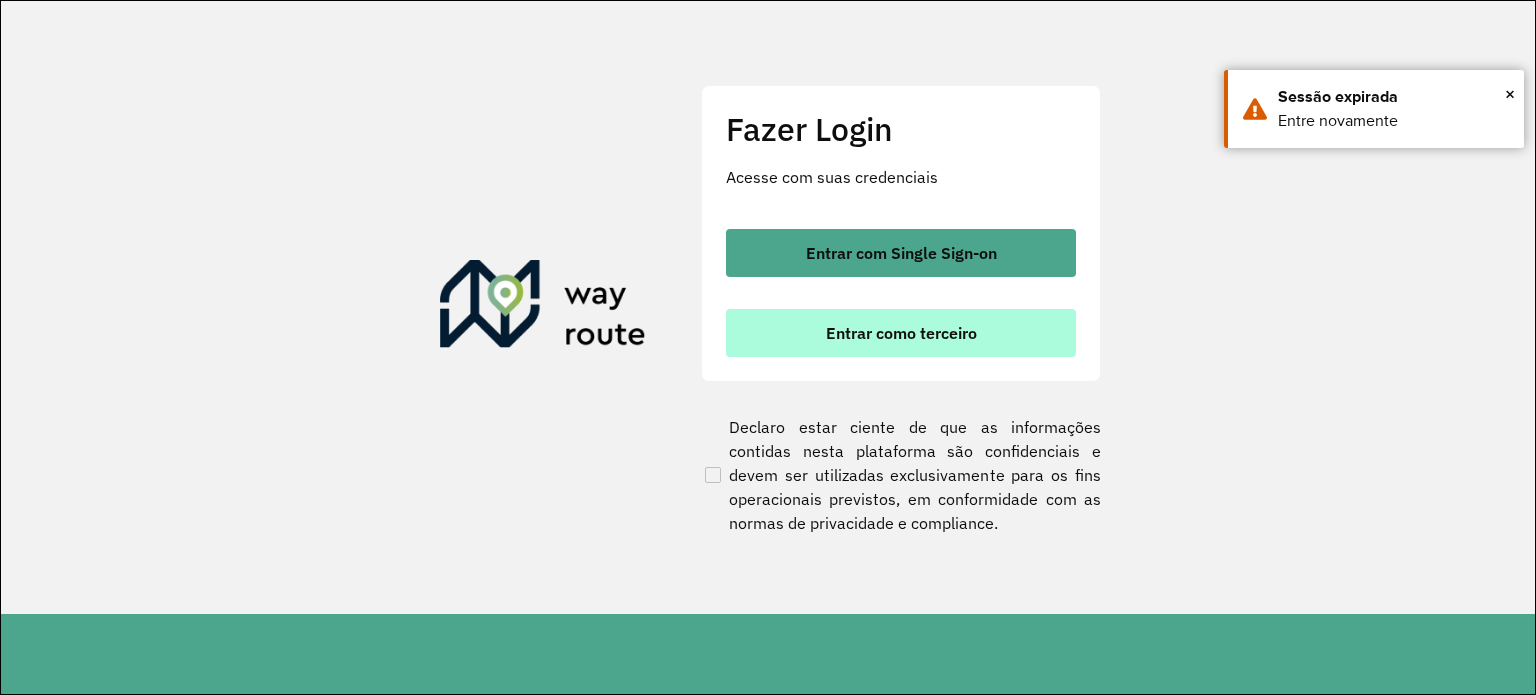 click on "Entrar como terceiro" at bounding box center [901, 333] 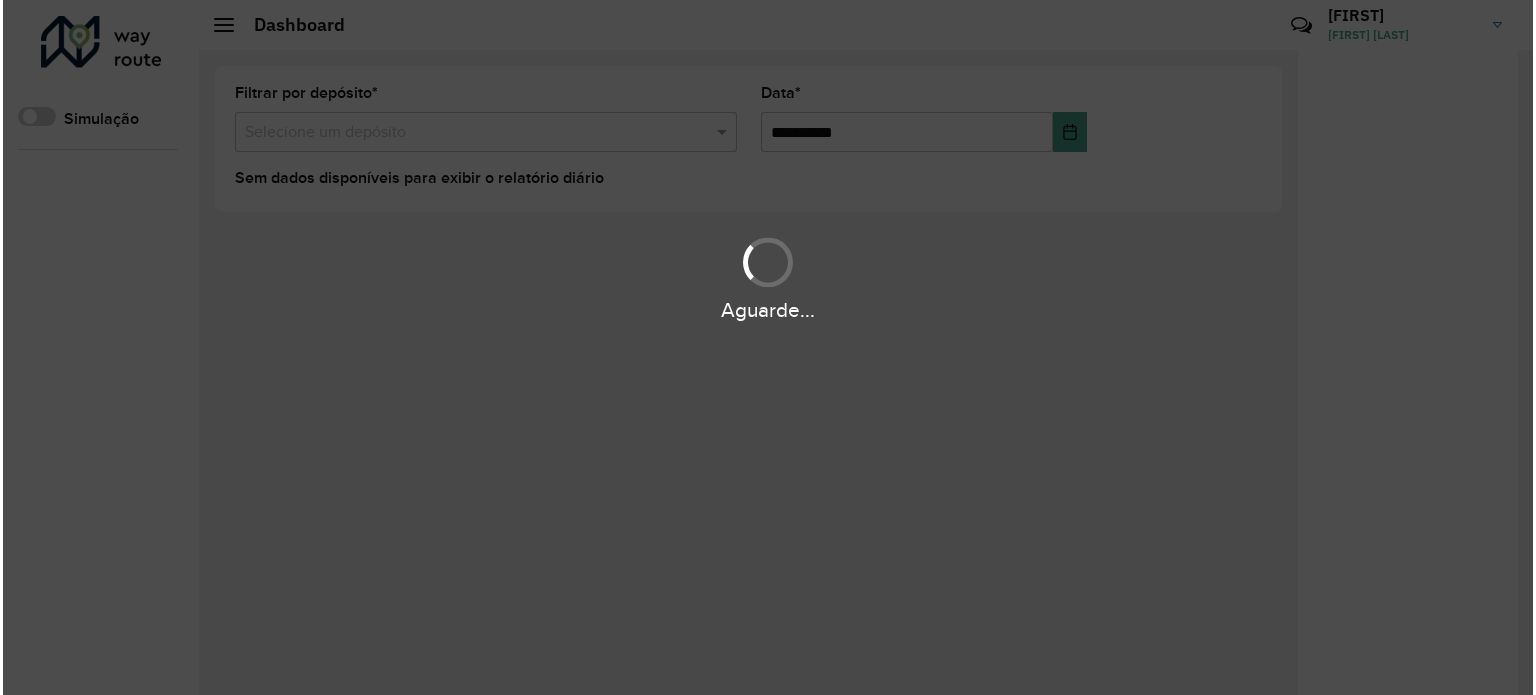 scroll, scrollTop: 0, scrollLeft: 0, axis: both 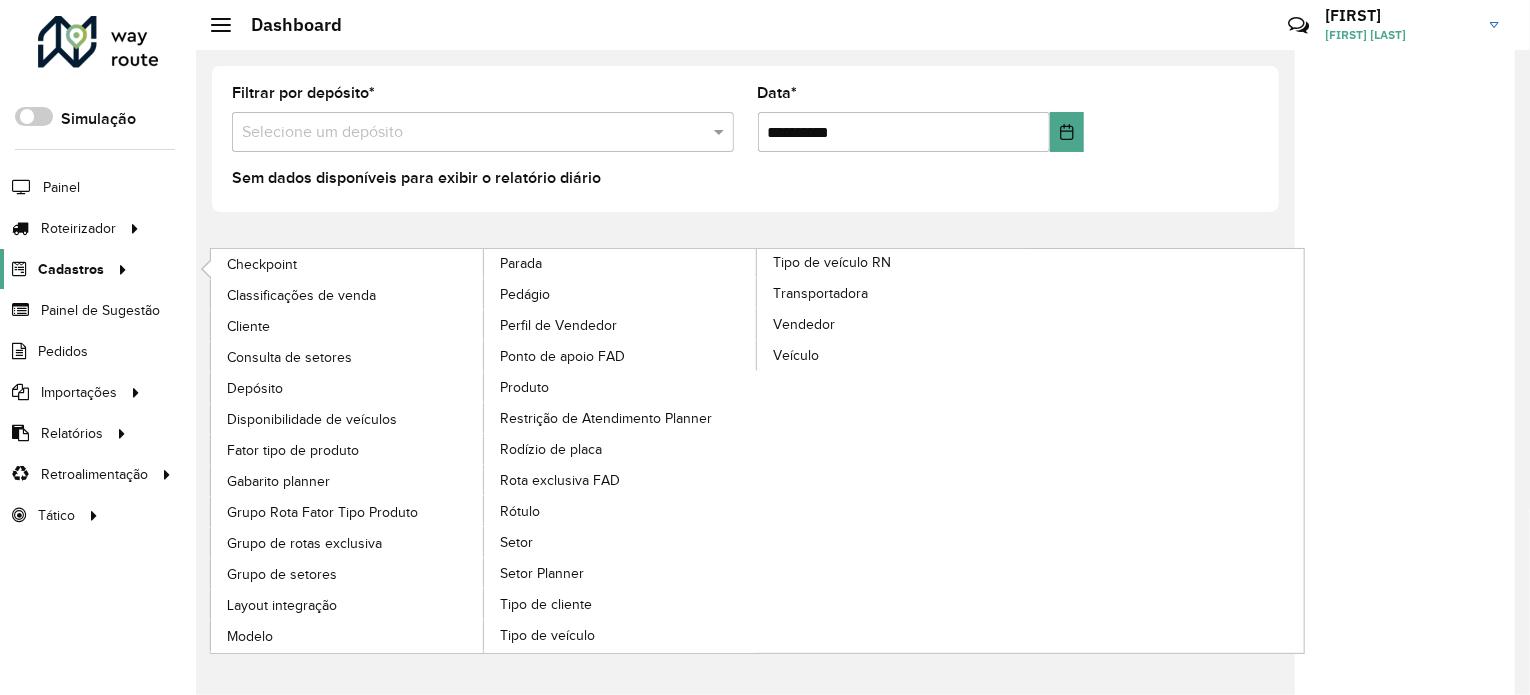 click 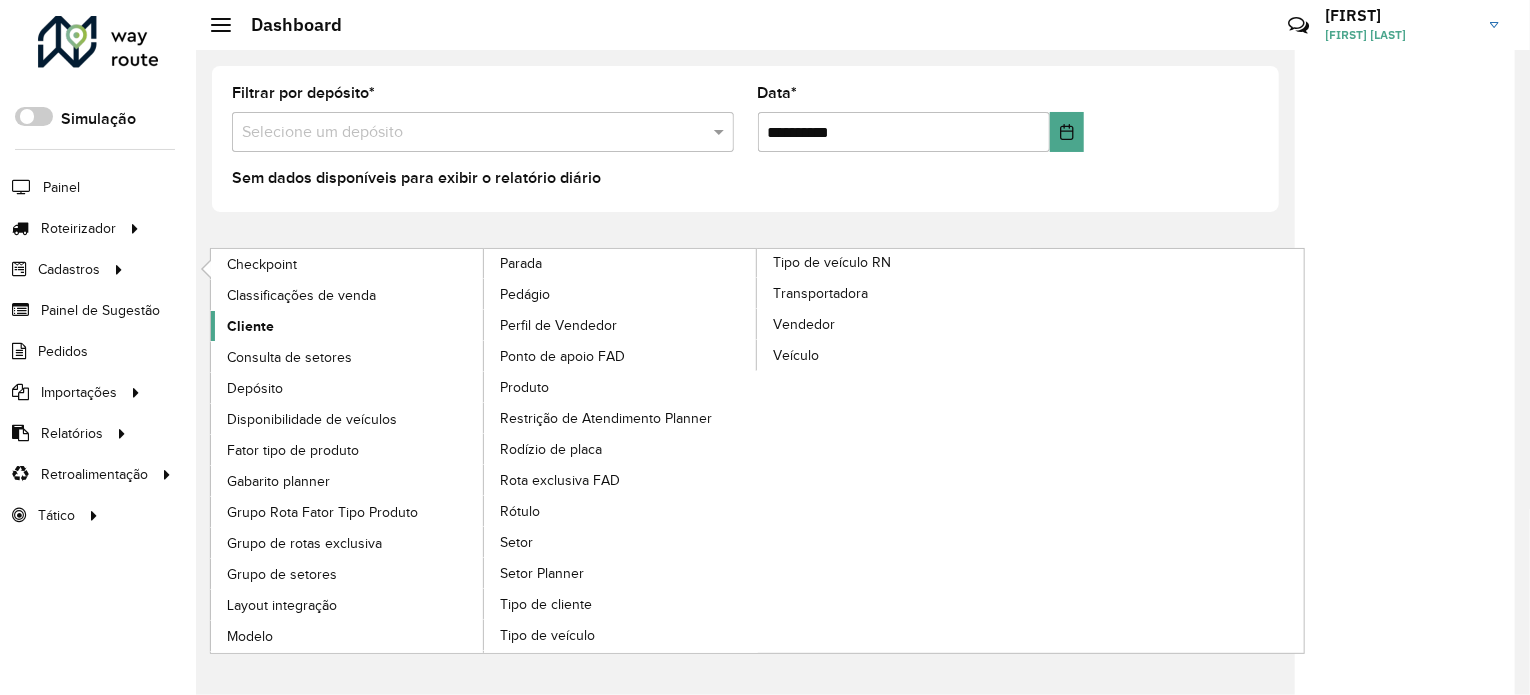 click on "Cliente" 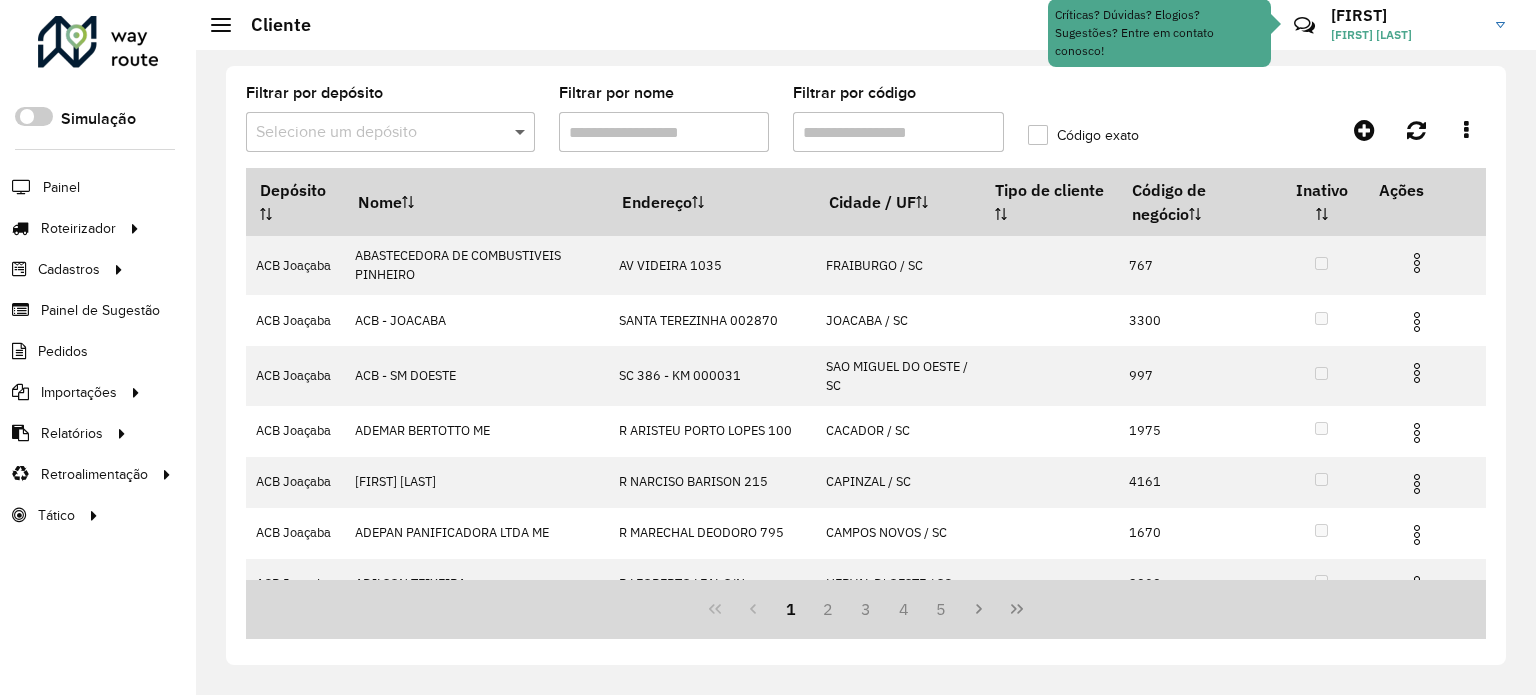 click at bounding box center [522, 132] 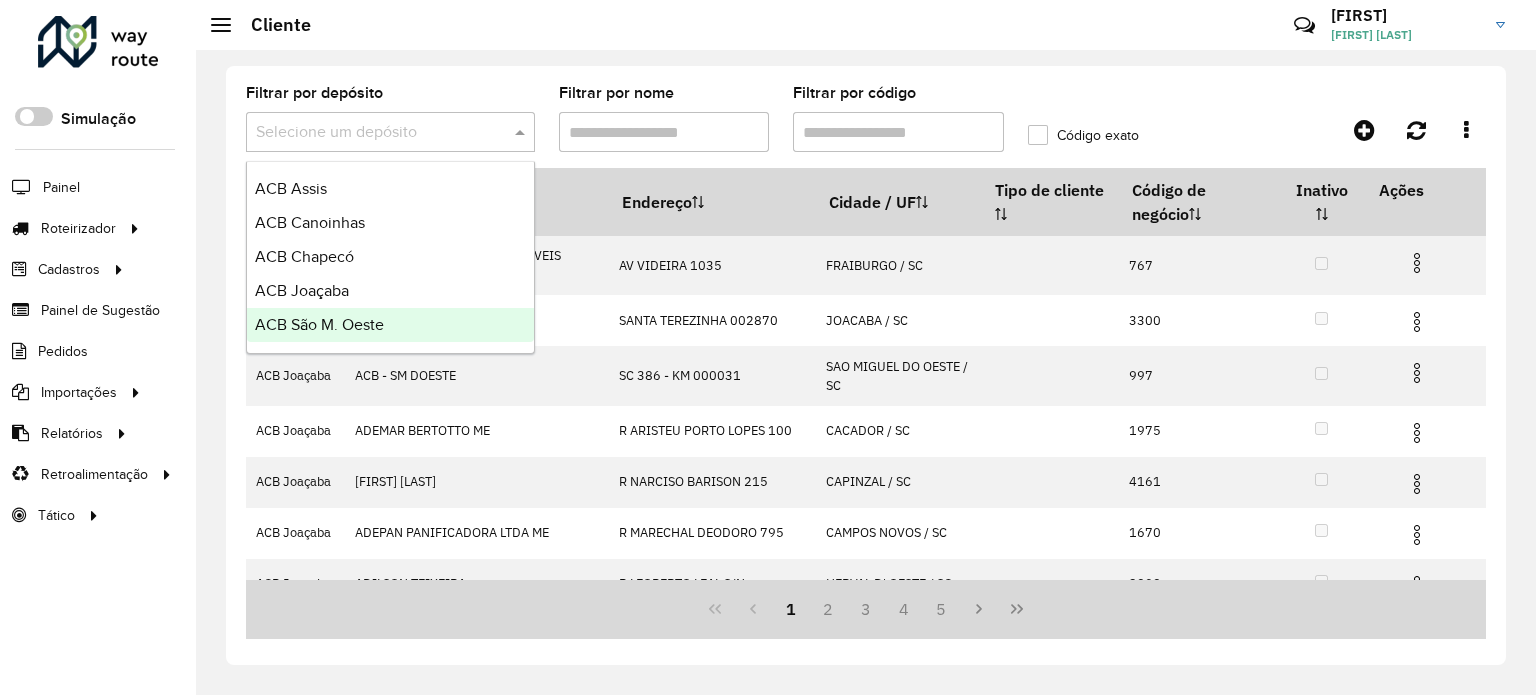 click on "ACB São M. Oeste" at bounding box center [319, 324] 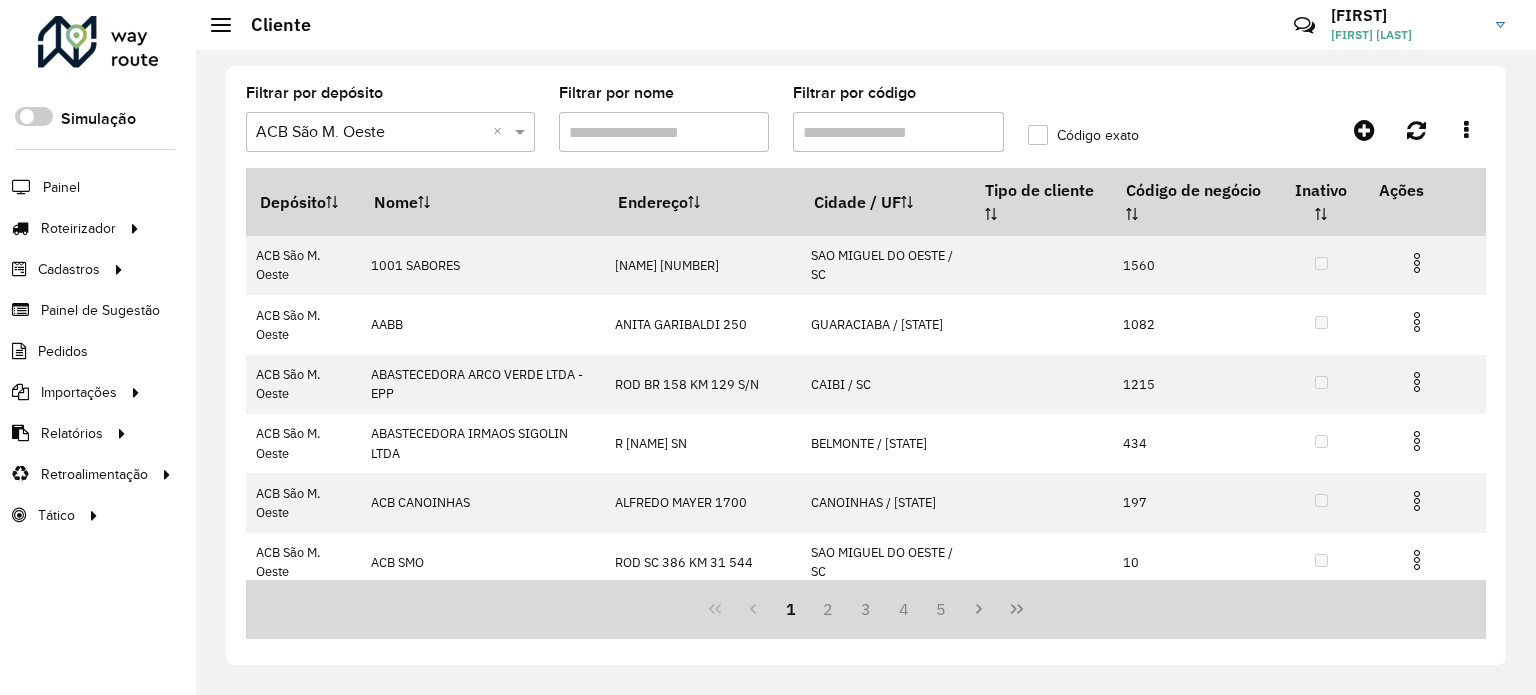 click on "Filtrar por código" at bounding box center (898, 132) 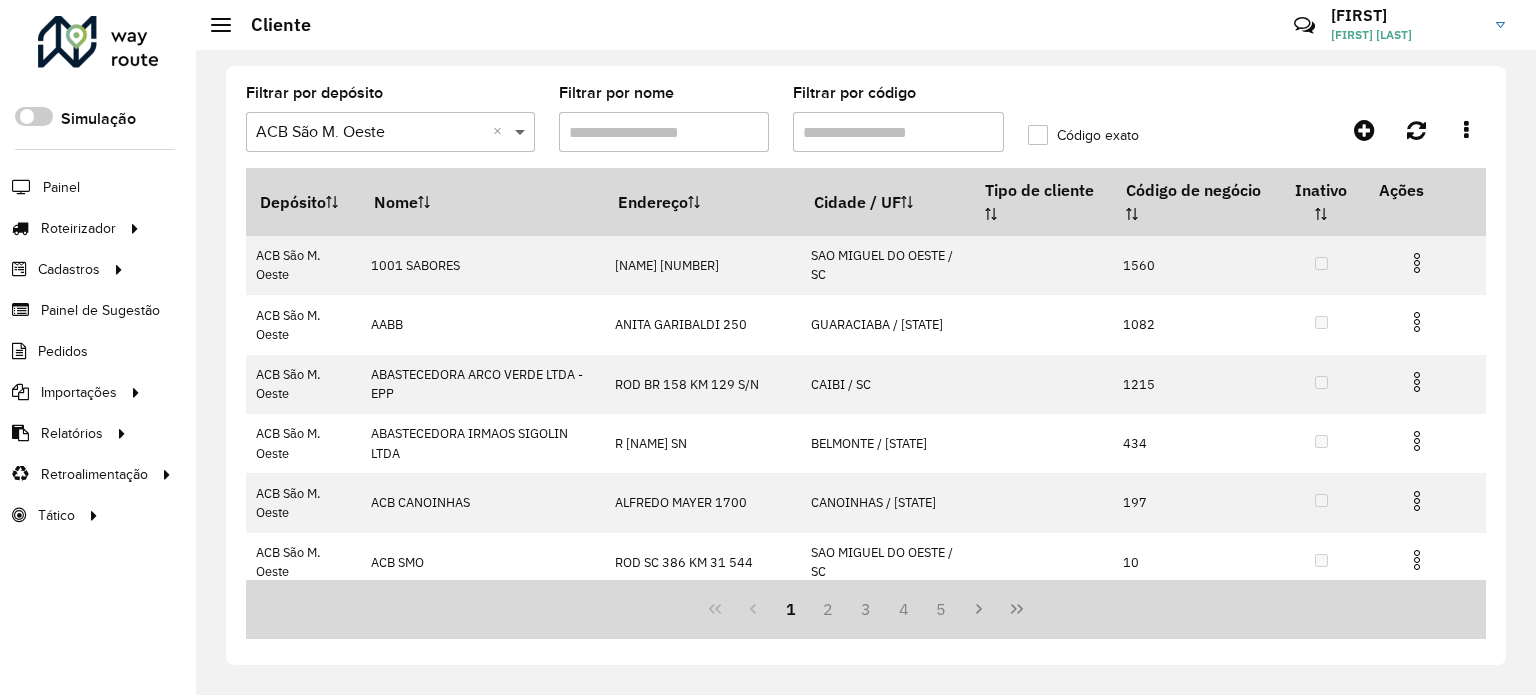 click at bounding box center (522, 132) 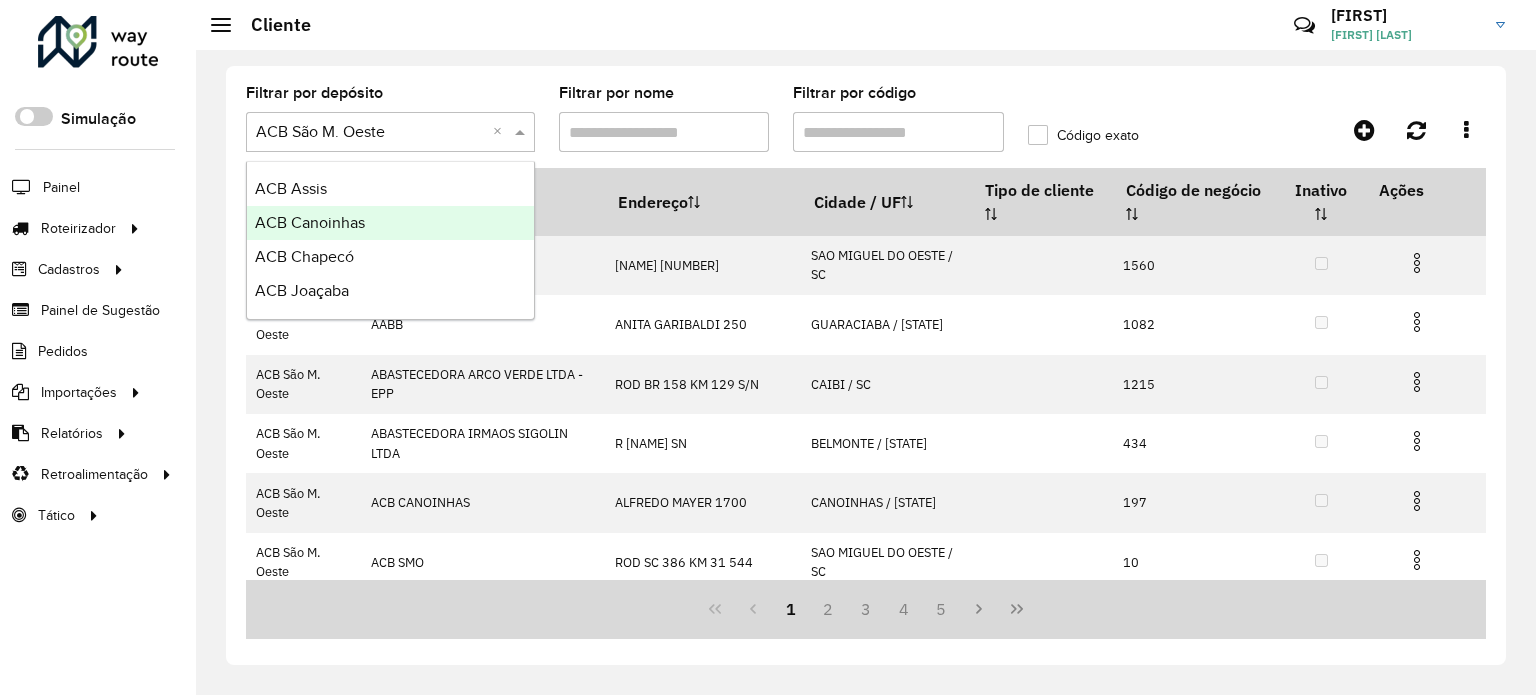 click on "ACB Assis" at bounding box center [291, 188] 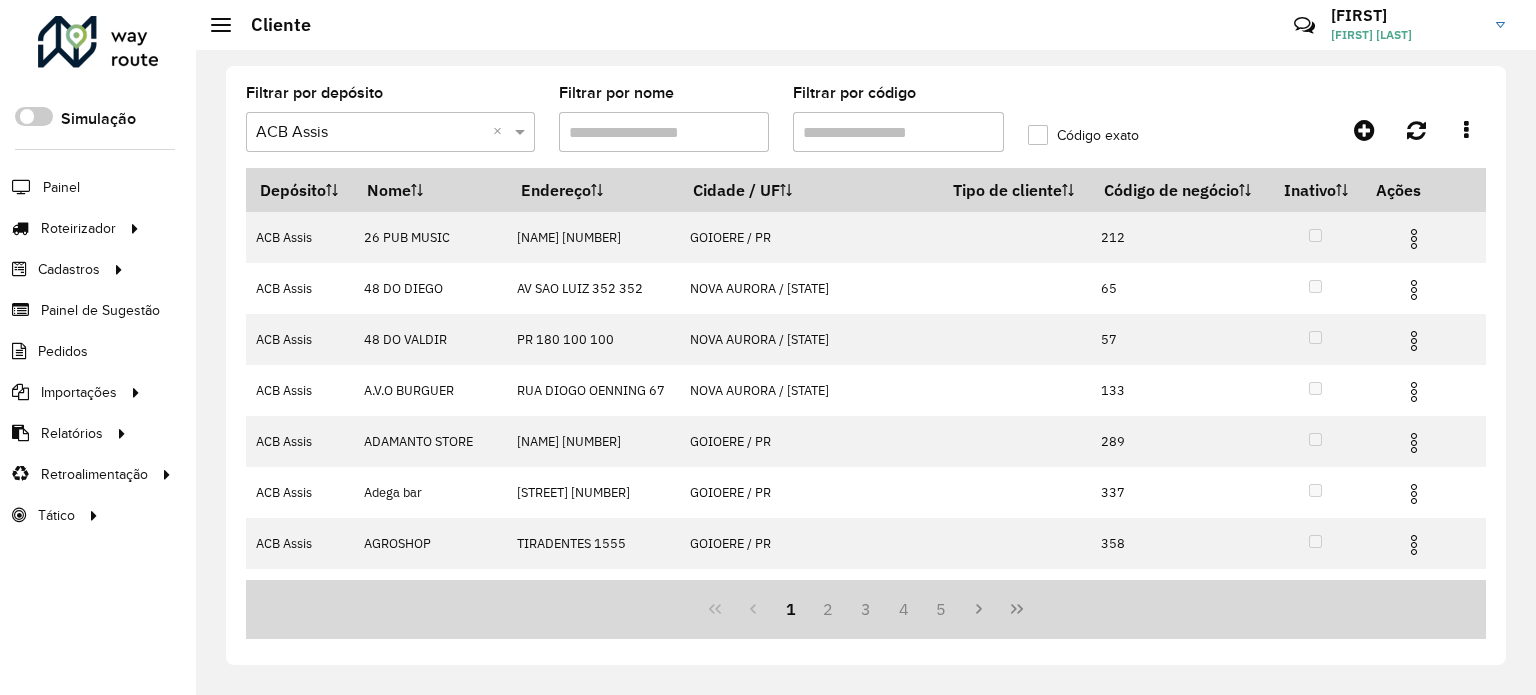 click on "Código exato" 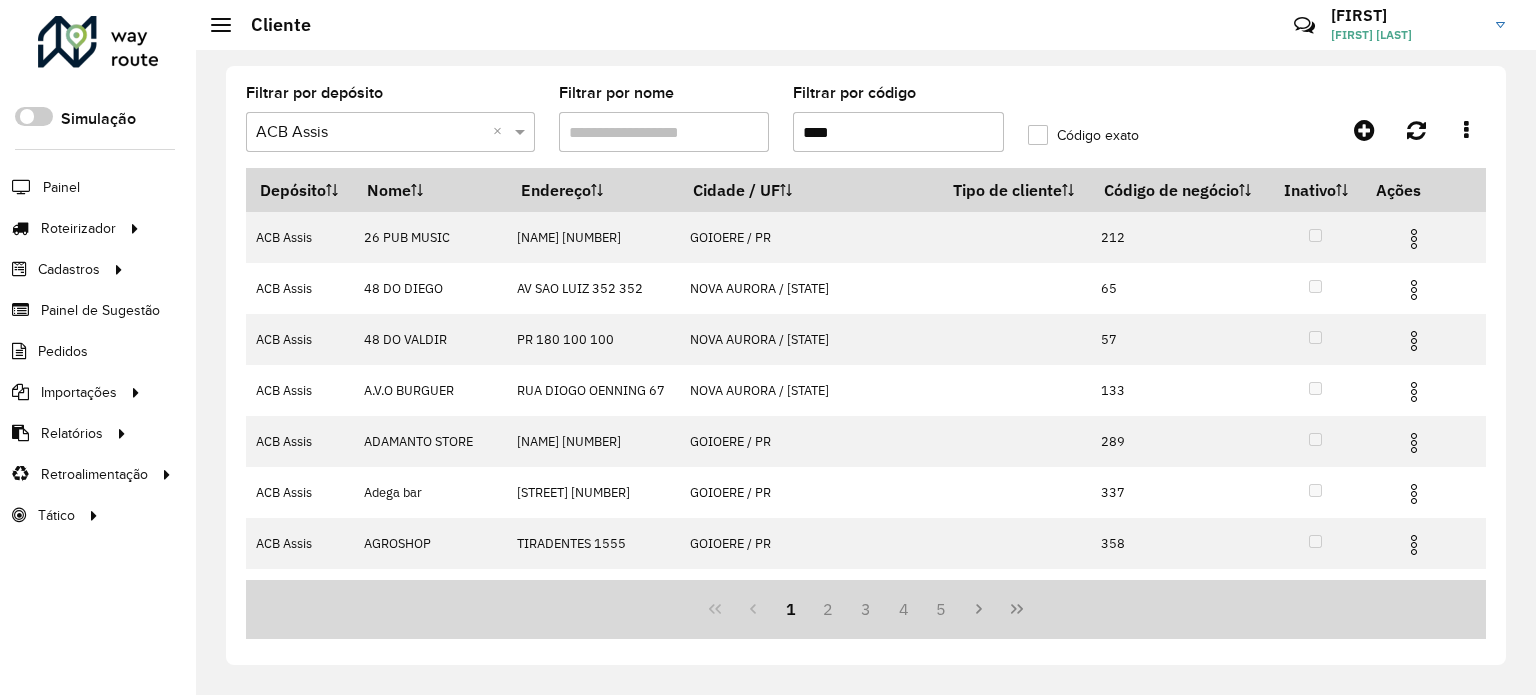 type on "****" 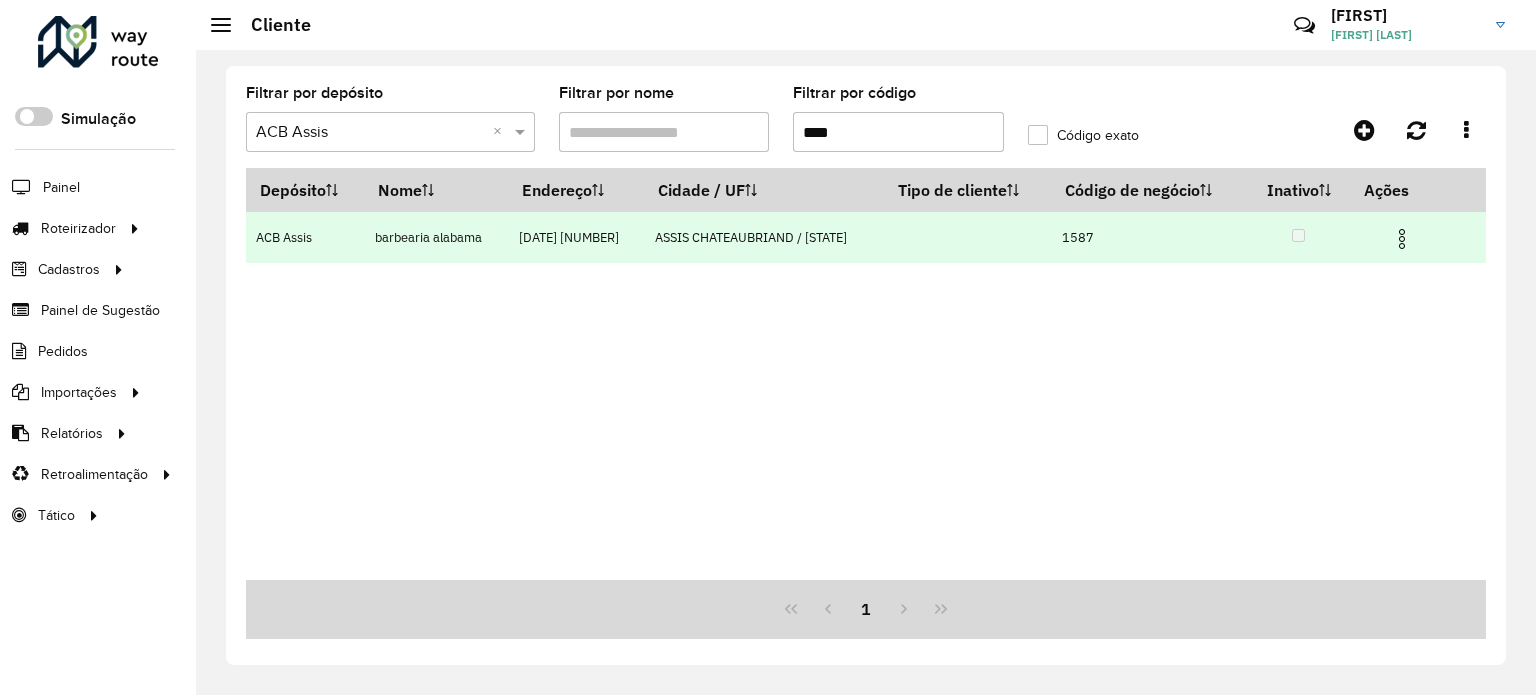 click at bounding box center [1402, 239] 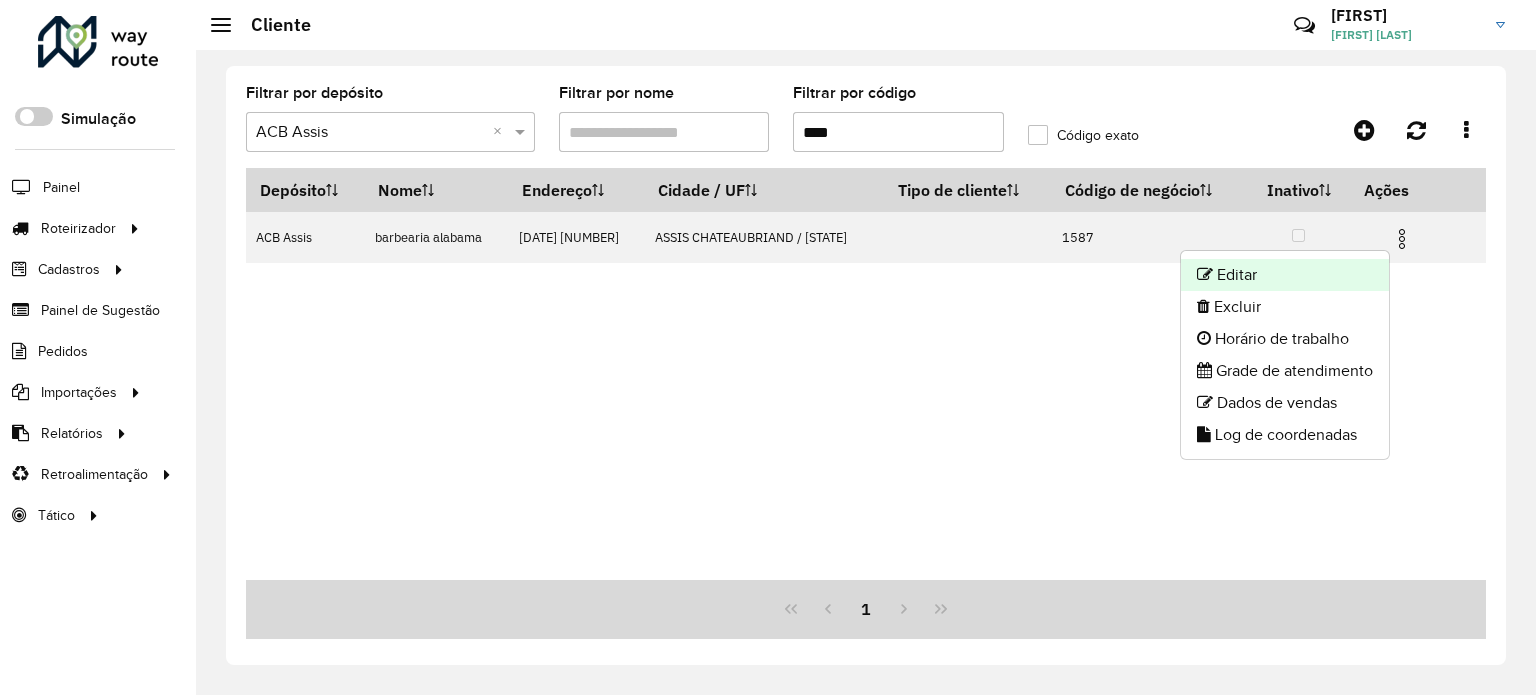click on "Editar" 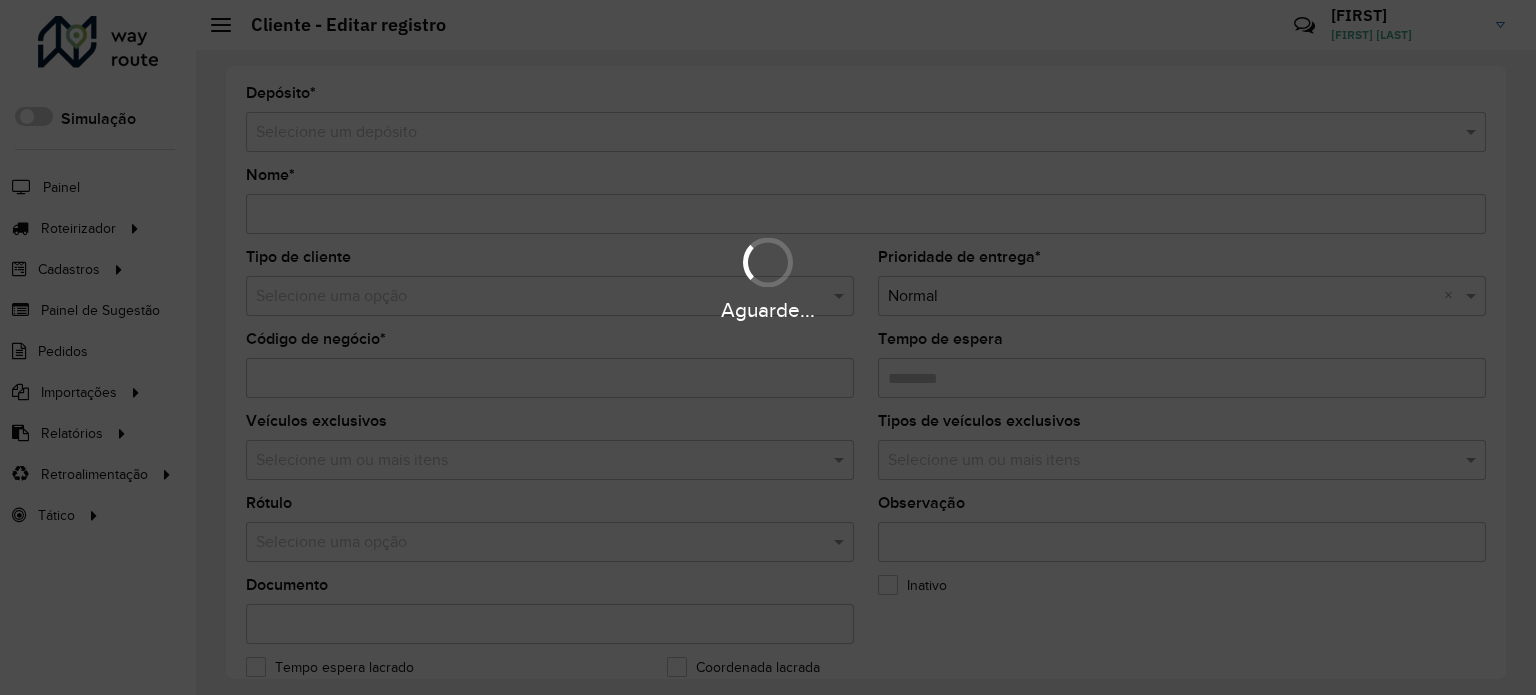 type on "**********" 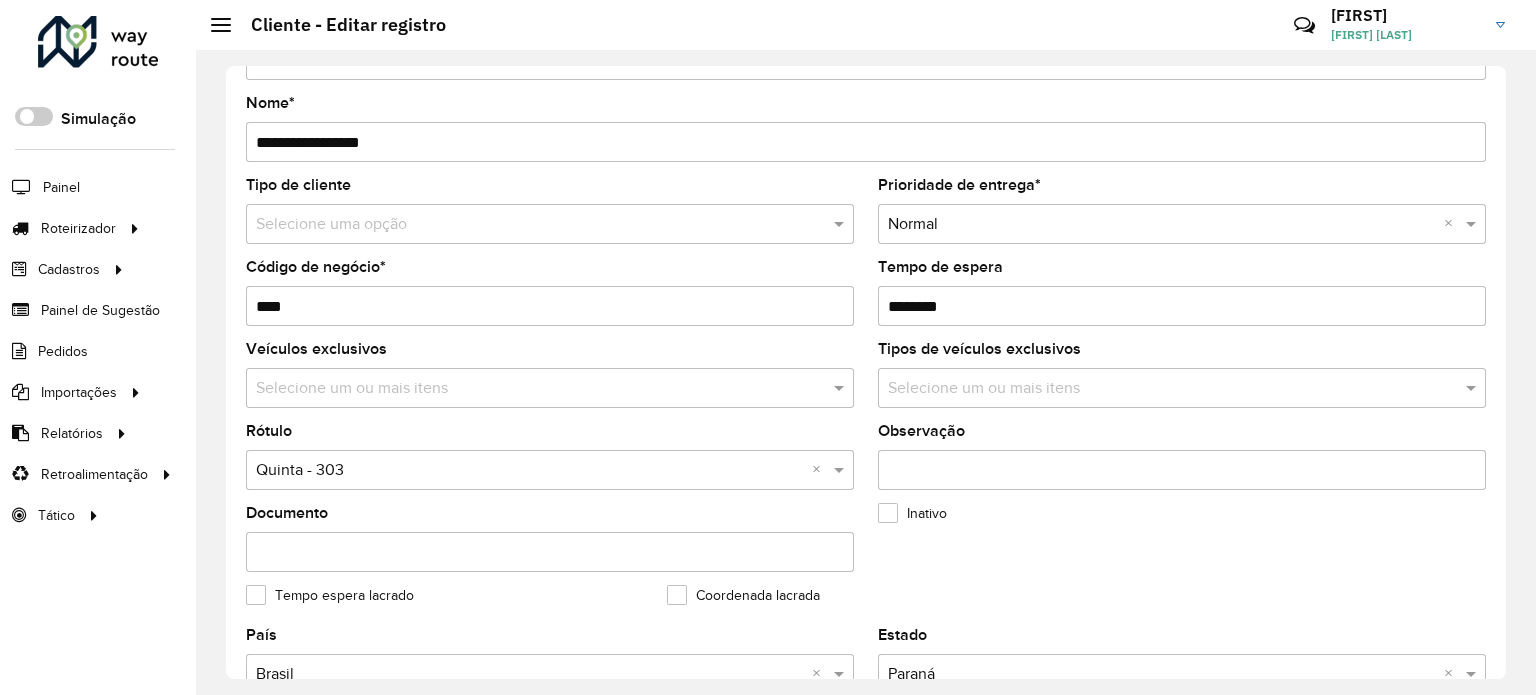 scroll, scrollTop: 500, scrollLeft: 0, axis: vertical 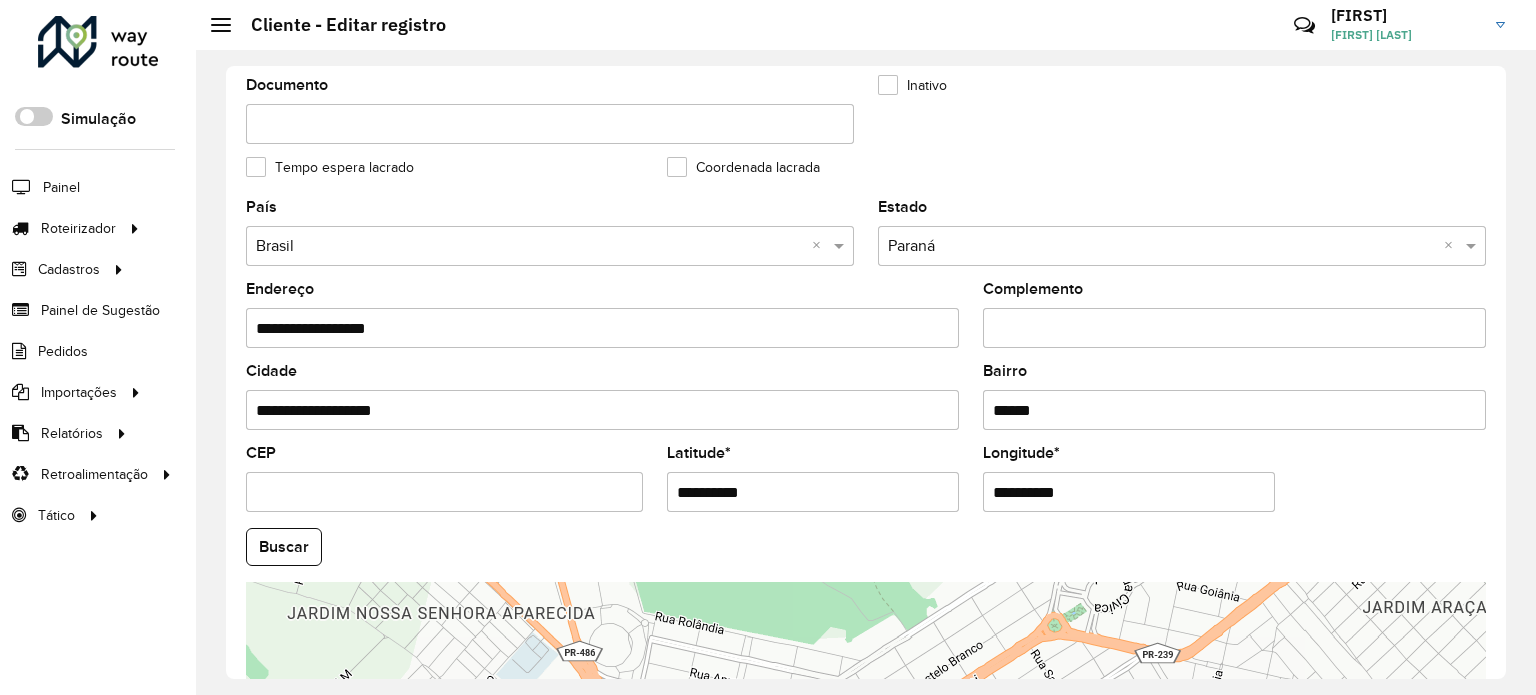 drag, startPoint x: 818, startPoint y: 499, endPoint x: 567, endPoint y: 503, distance: 251.03188 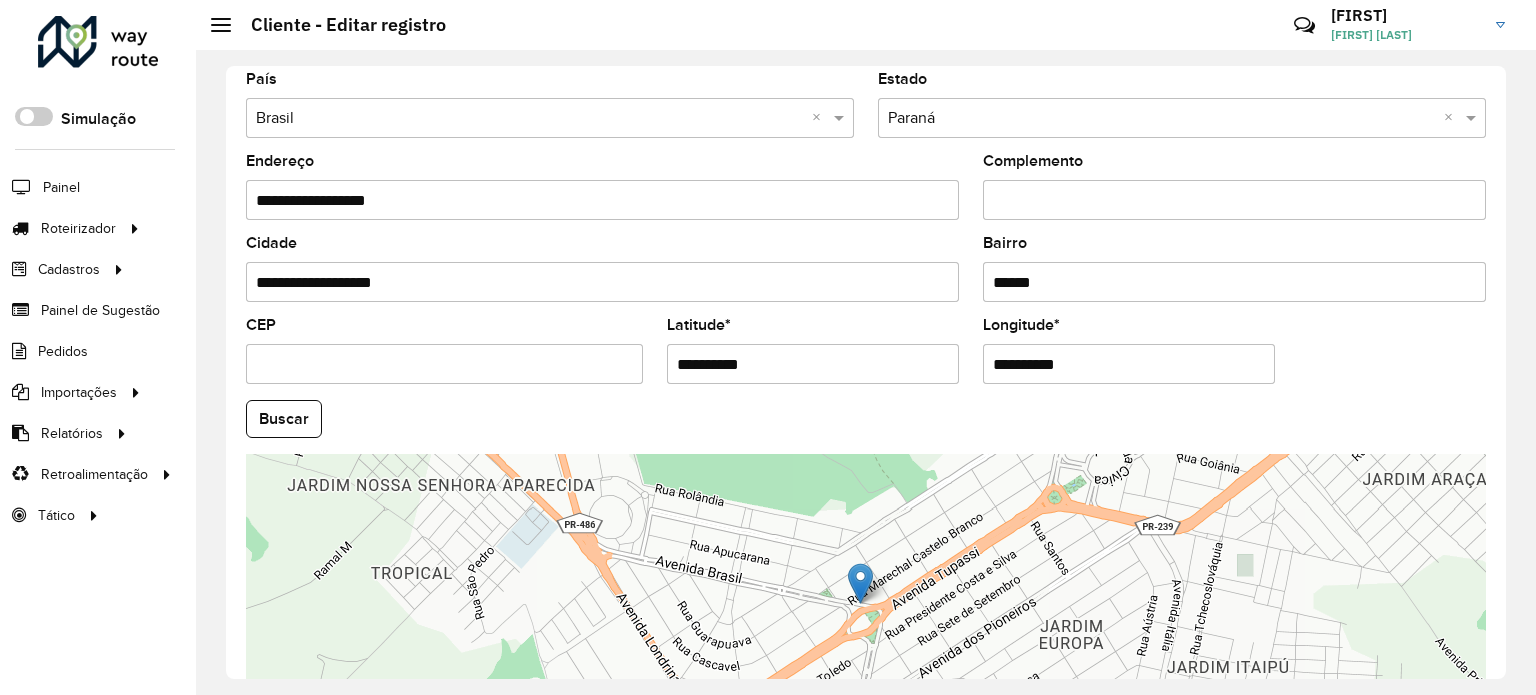 scroll, scrollTop: 784, scrollLeft: 0, axis: vertical 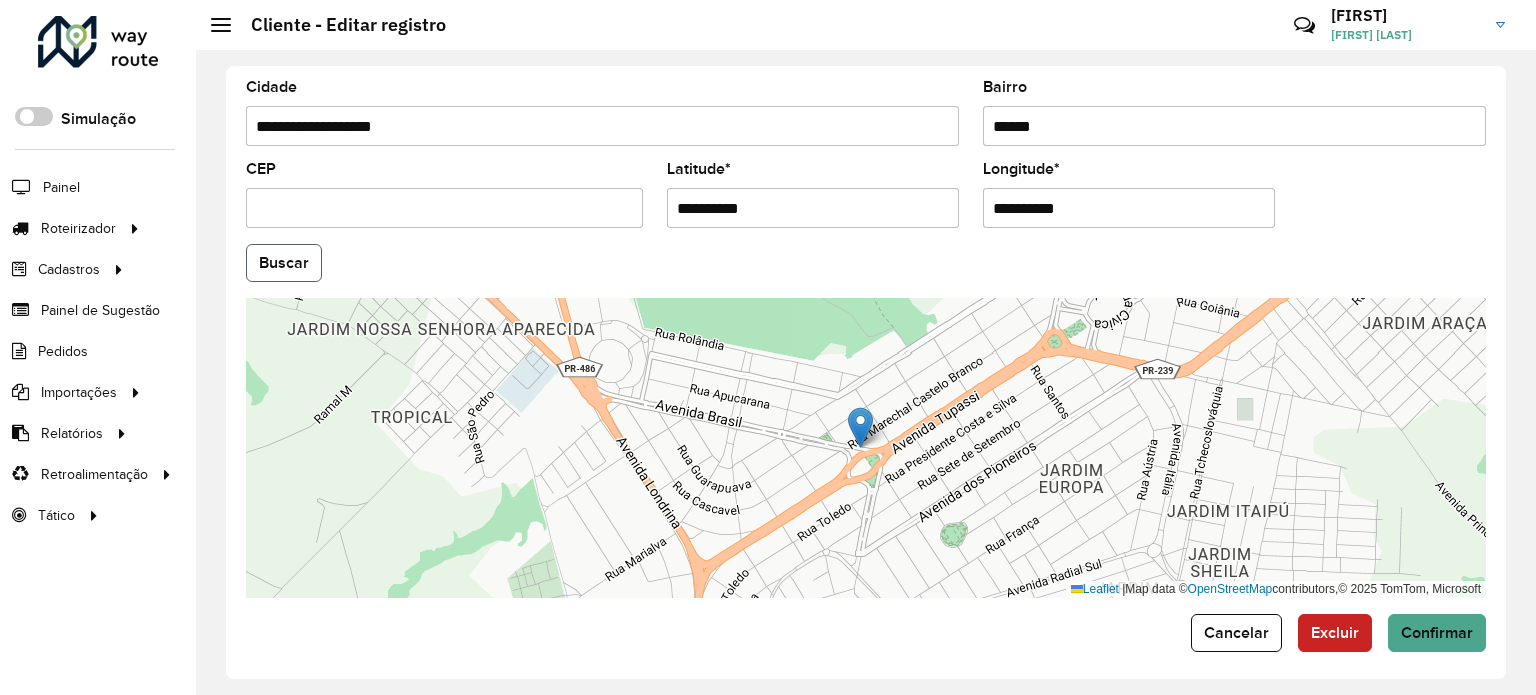 click on "Buscar" 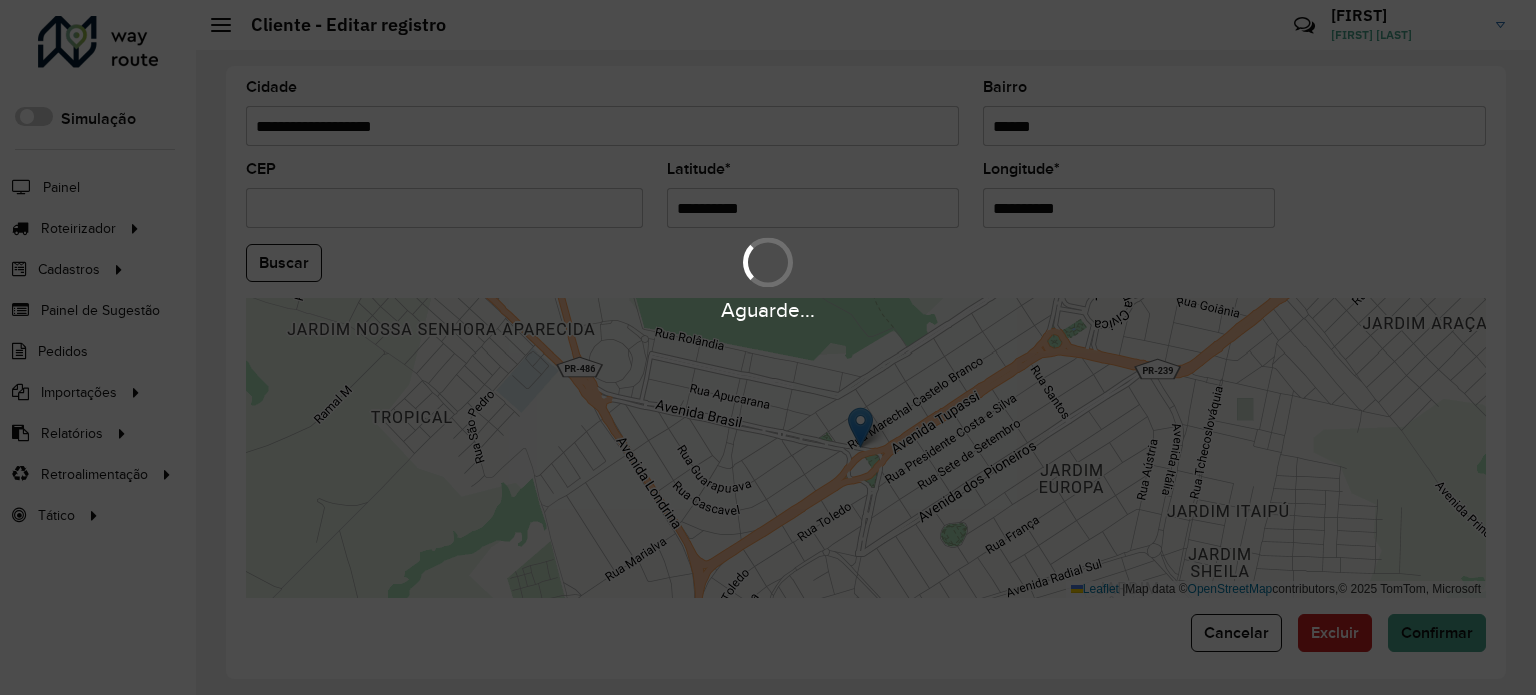 type on "**********" 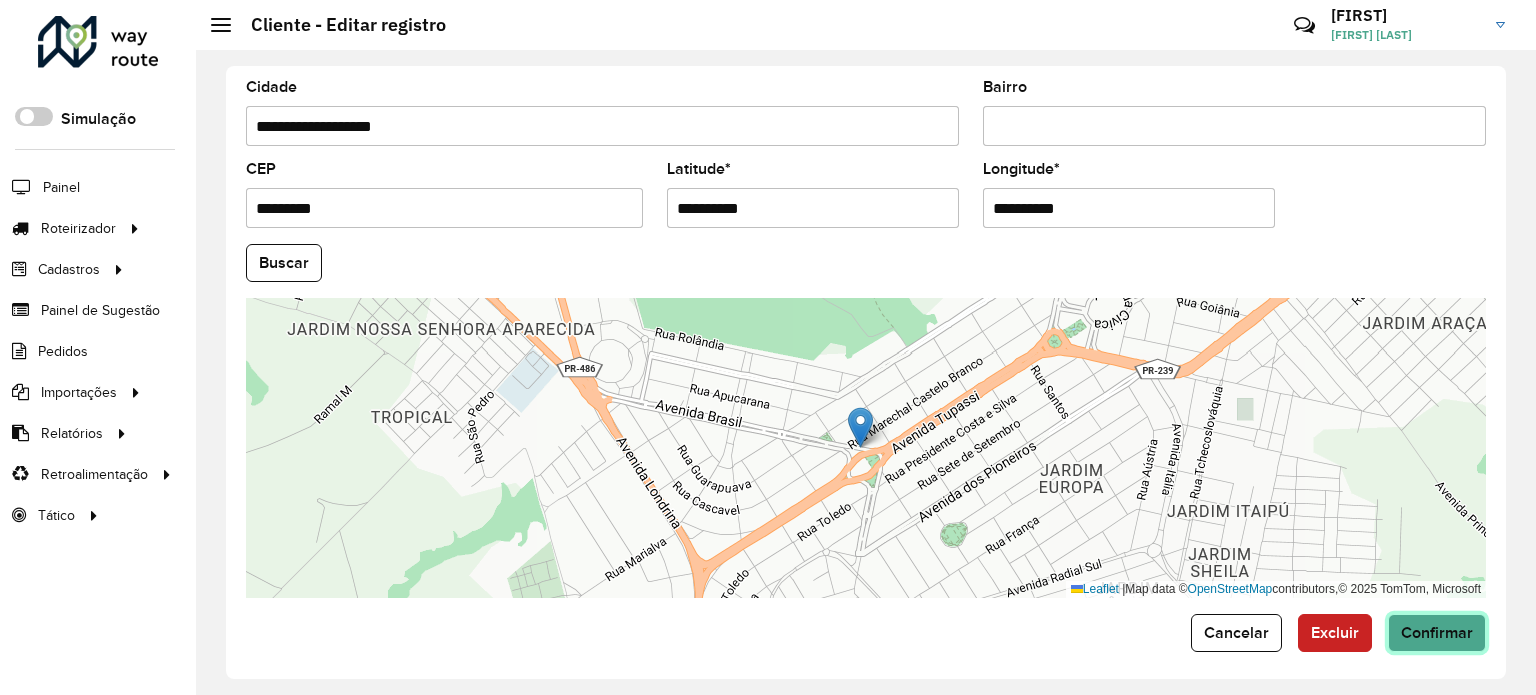 click on "Confirmar" 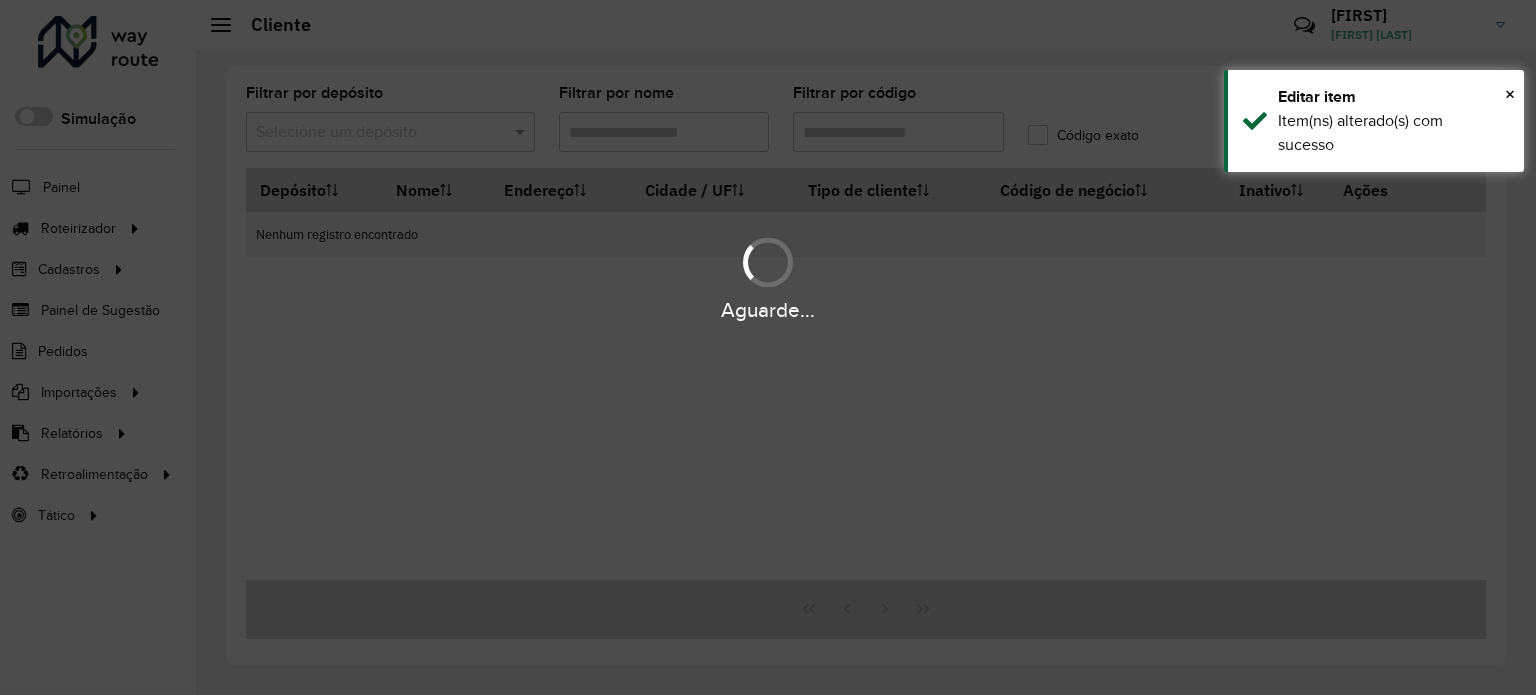 type on "****" 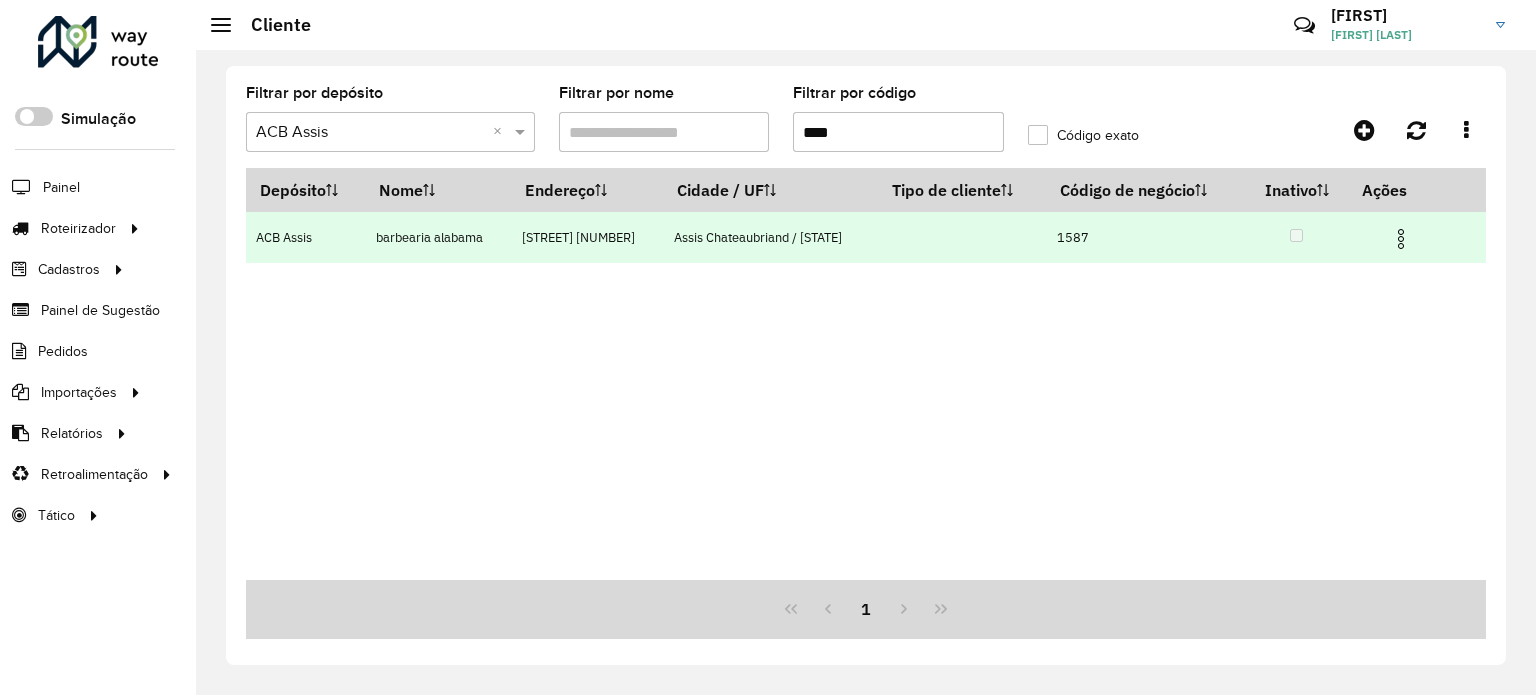 click at bounding box center [1401, 239] 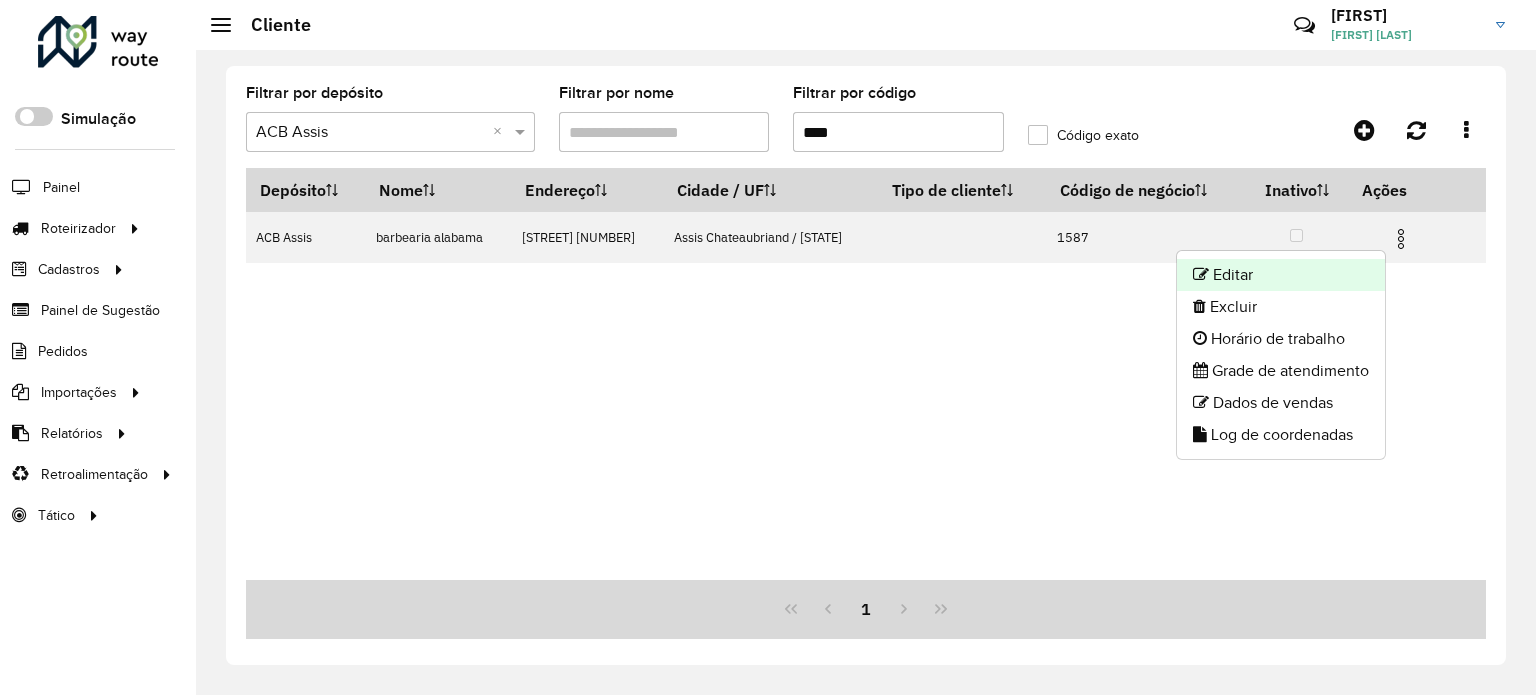 click on "Editar" 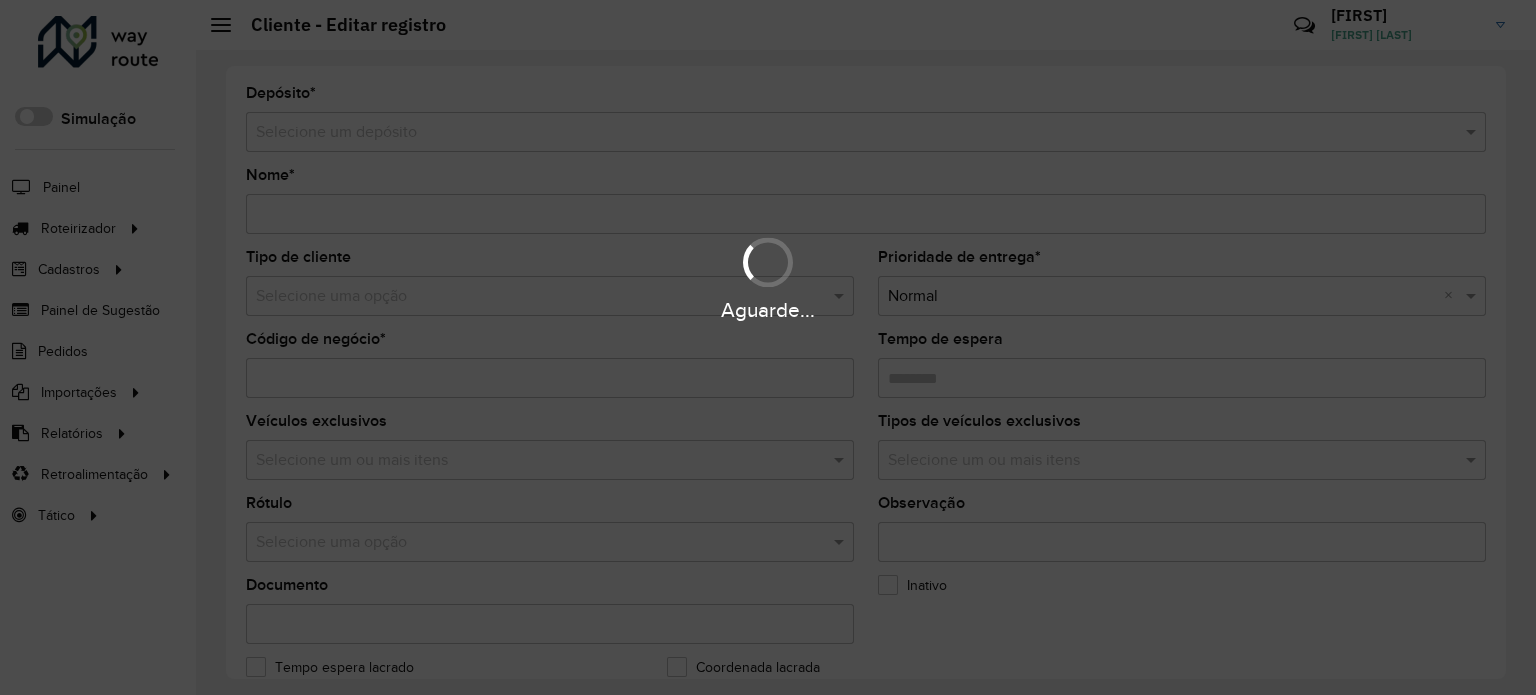 type on "**********" 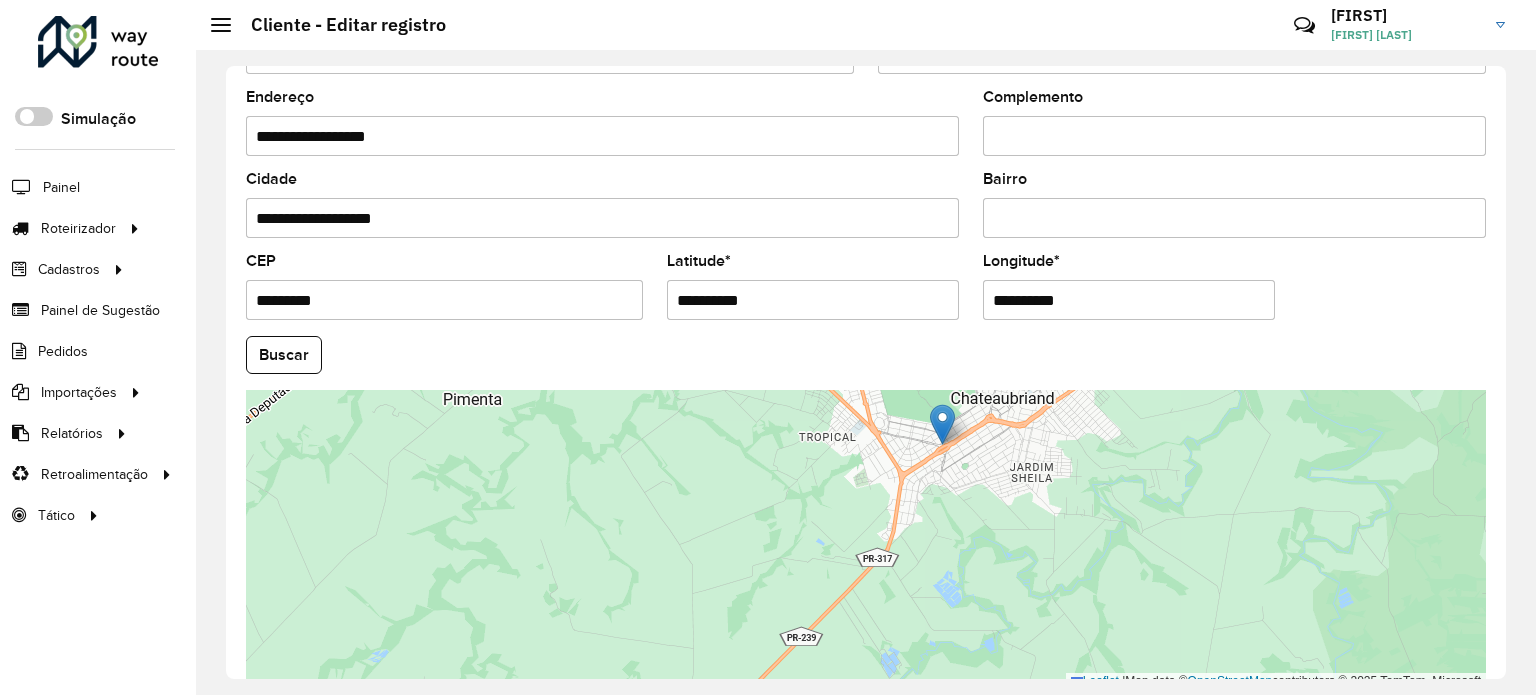 scroll, scrollTop: 784, scrollLeft: 0, axis: vertical 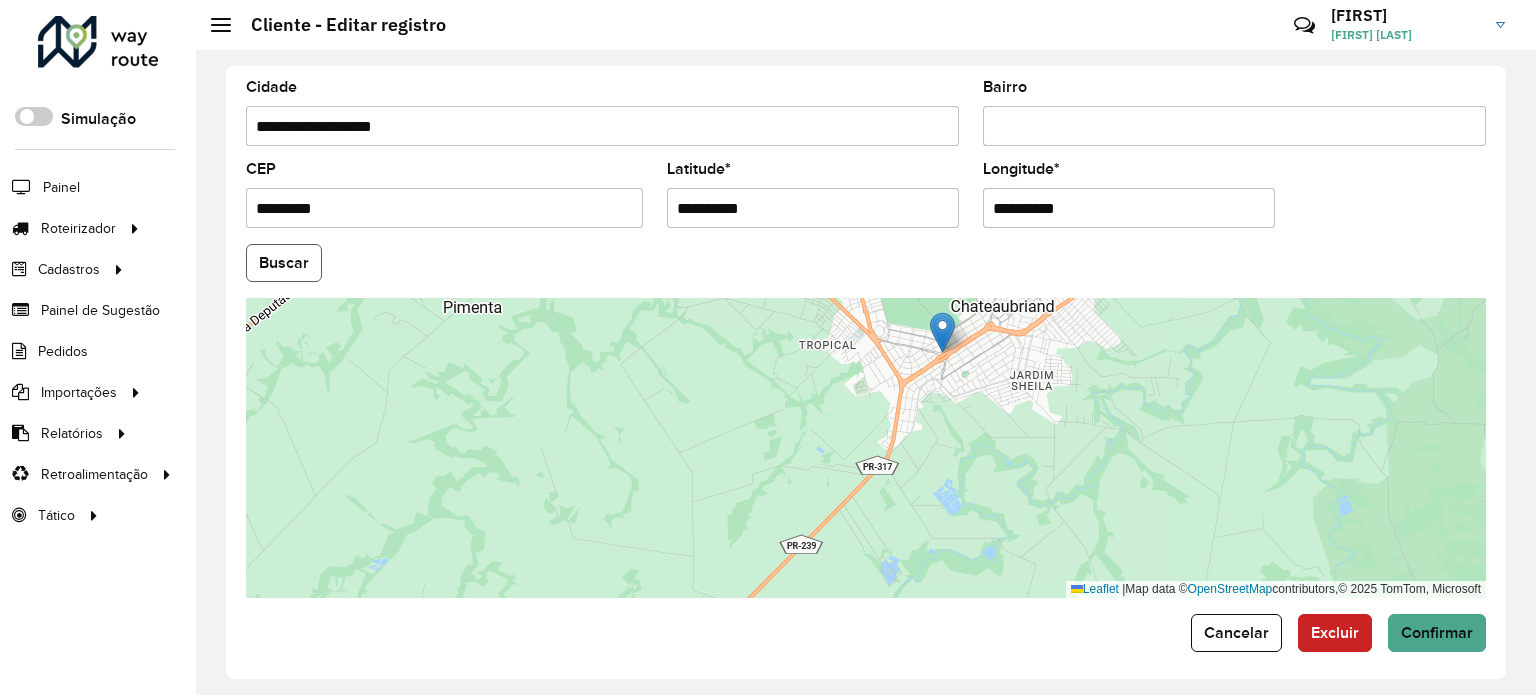 click on "Buscar" 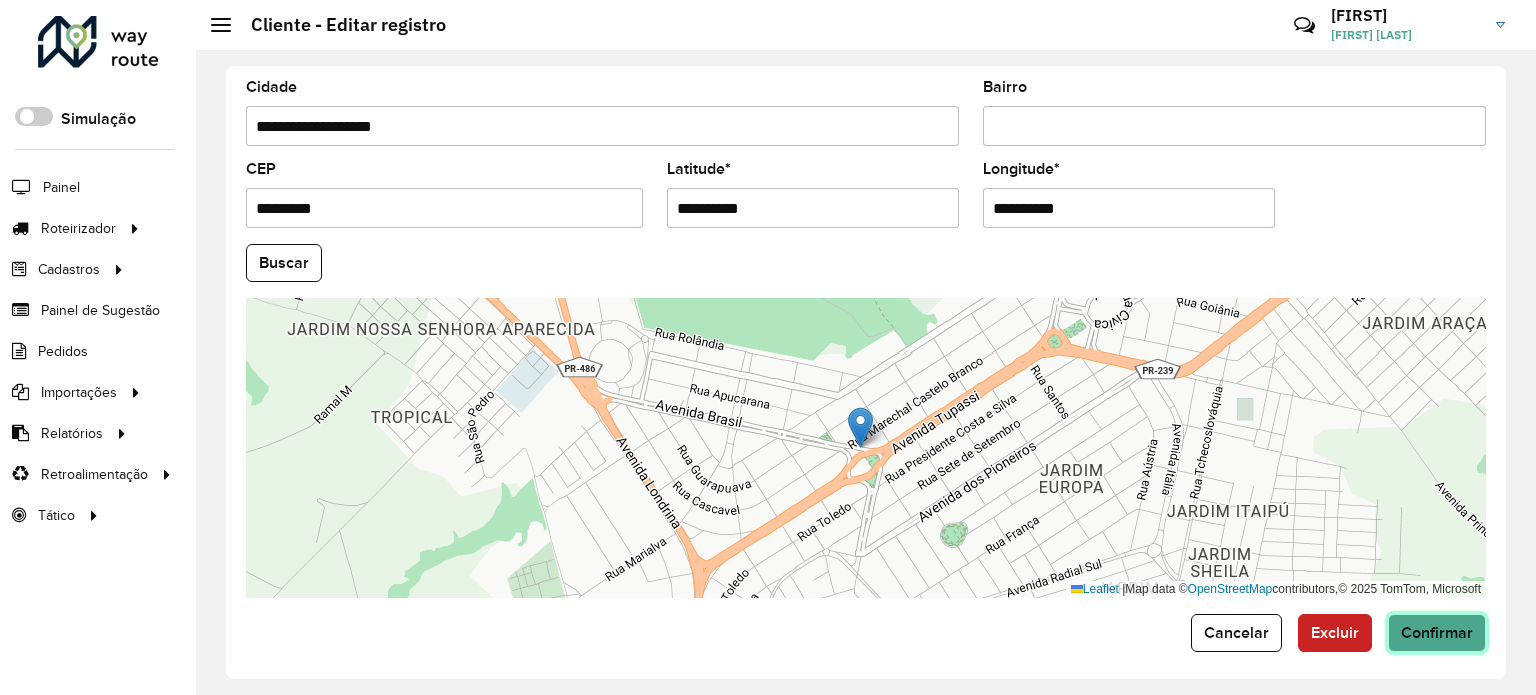 click on "Confirmar" 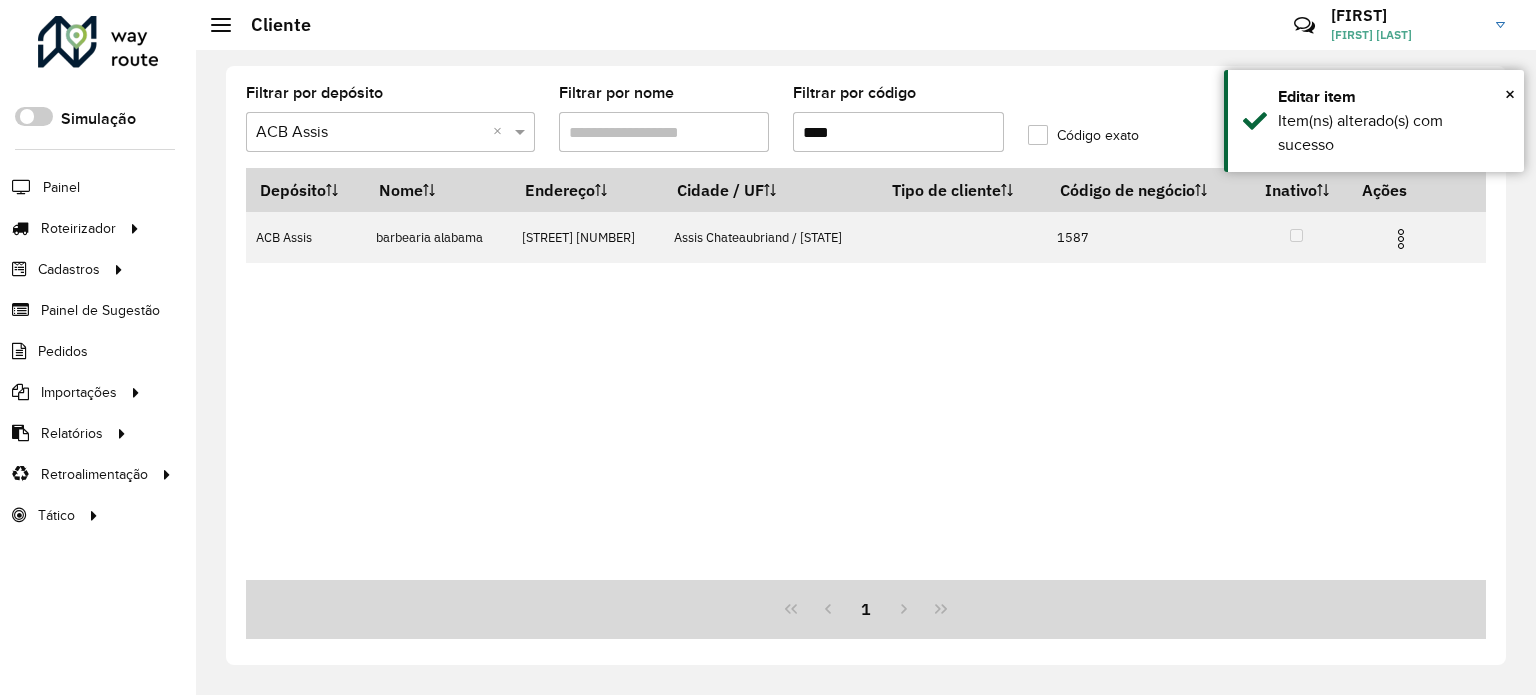 drag, startPoint x: 972, startPoint y: 488, endPoint x: 1041, endPoint y: 637, distance: 164.2011 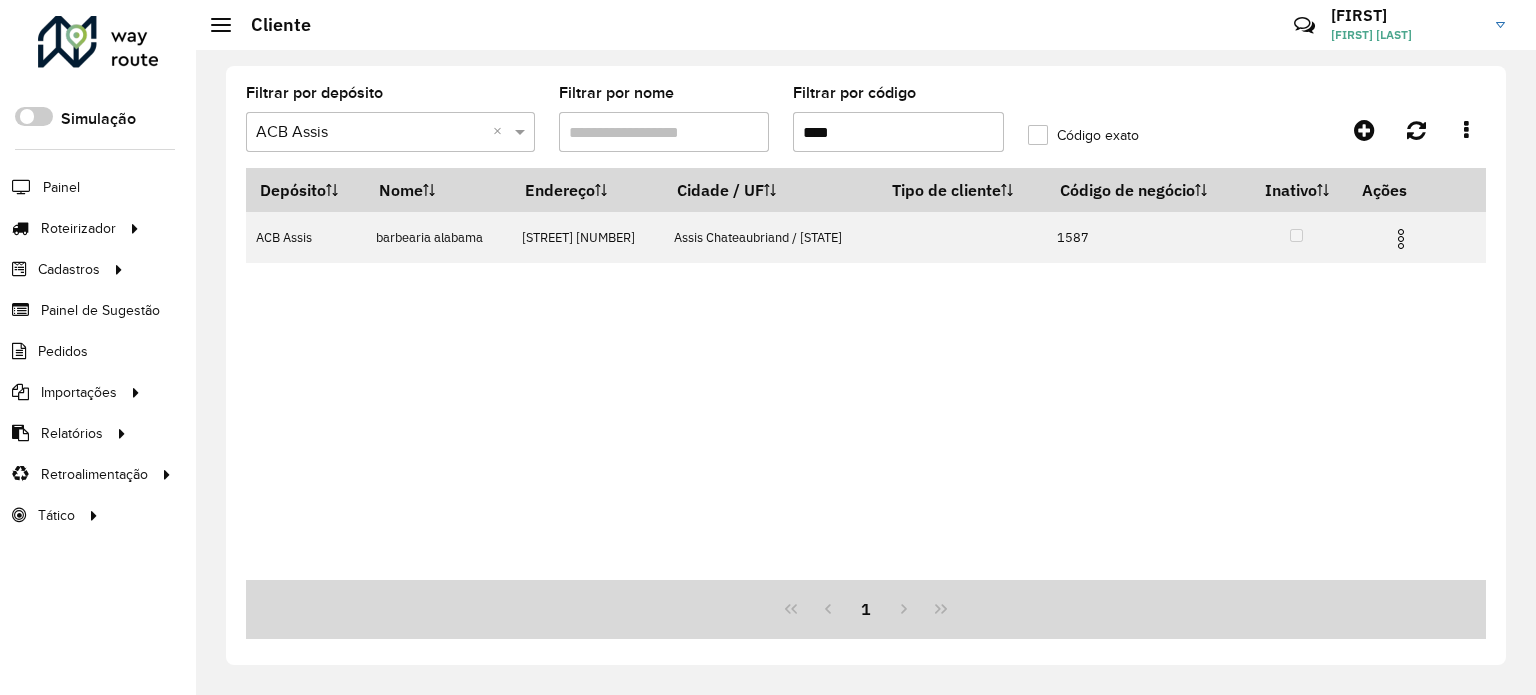 drag, startPoint x: 862, startPoint y: 128, endPoint x: 746, endPoint y: 118, distance: 116.43024 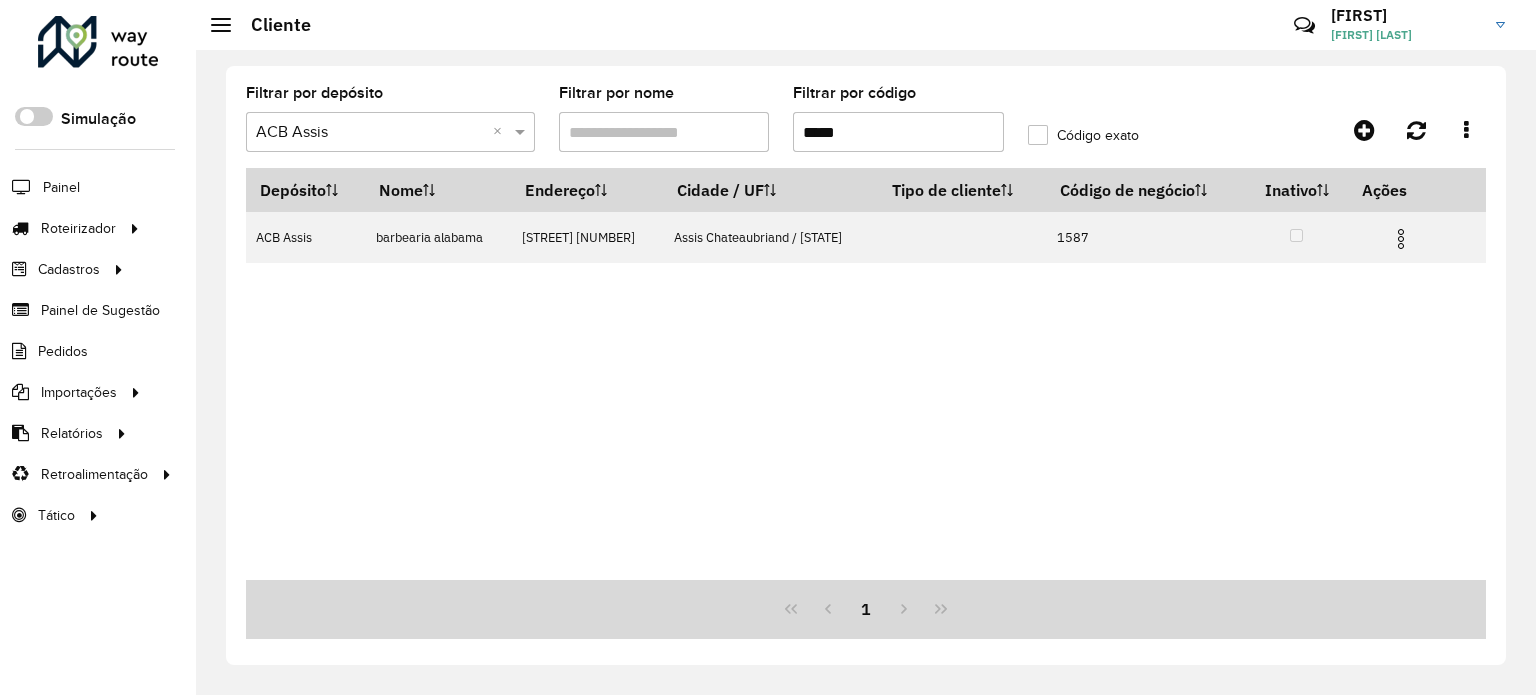 type on "*****" 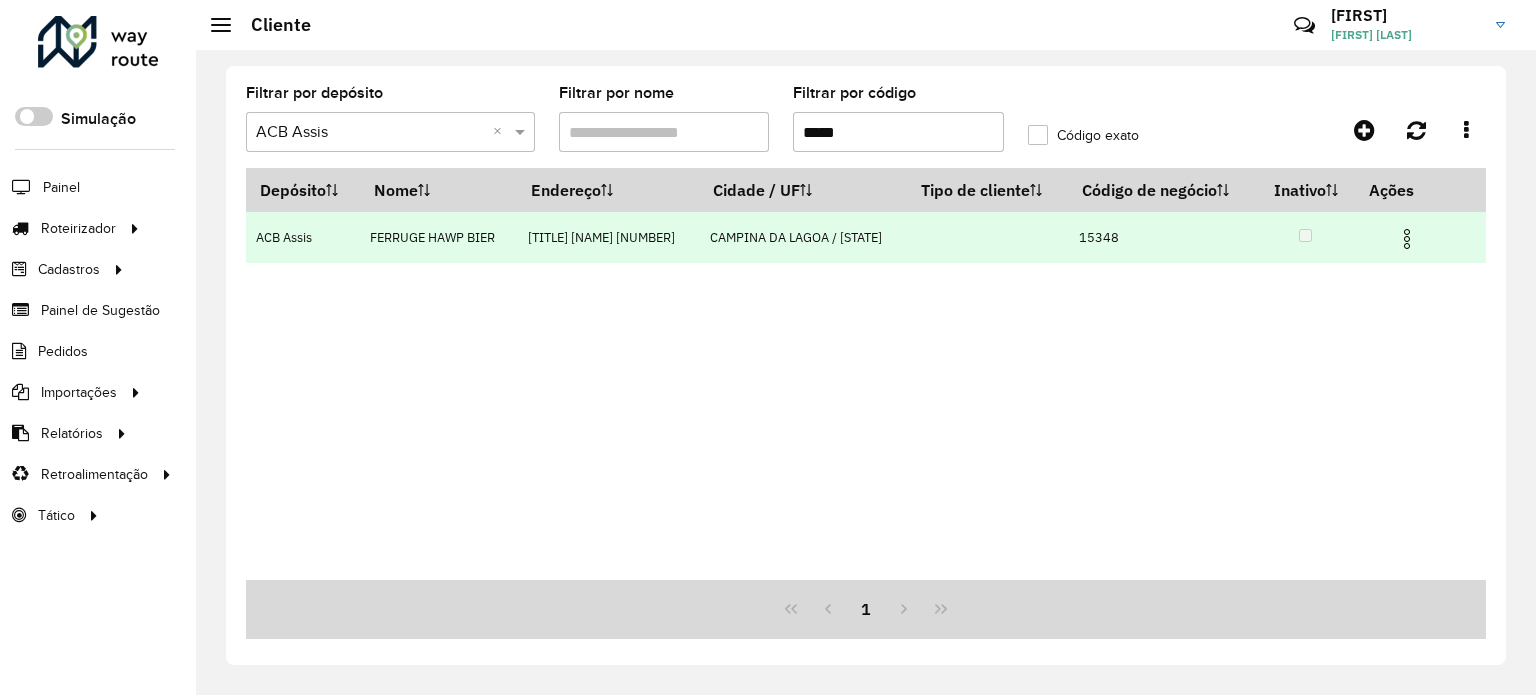 click at bounding box center (1407, 239) 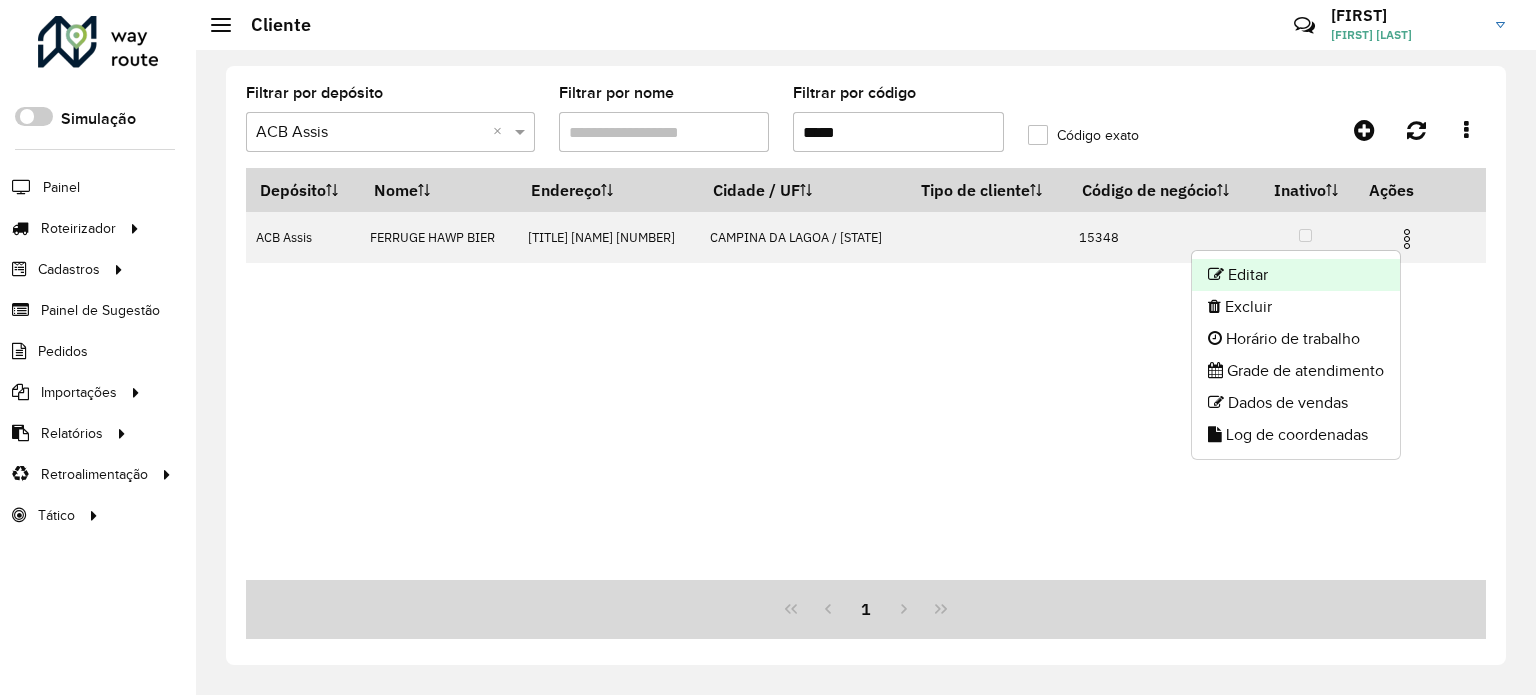 click on "Editar" 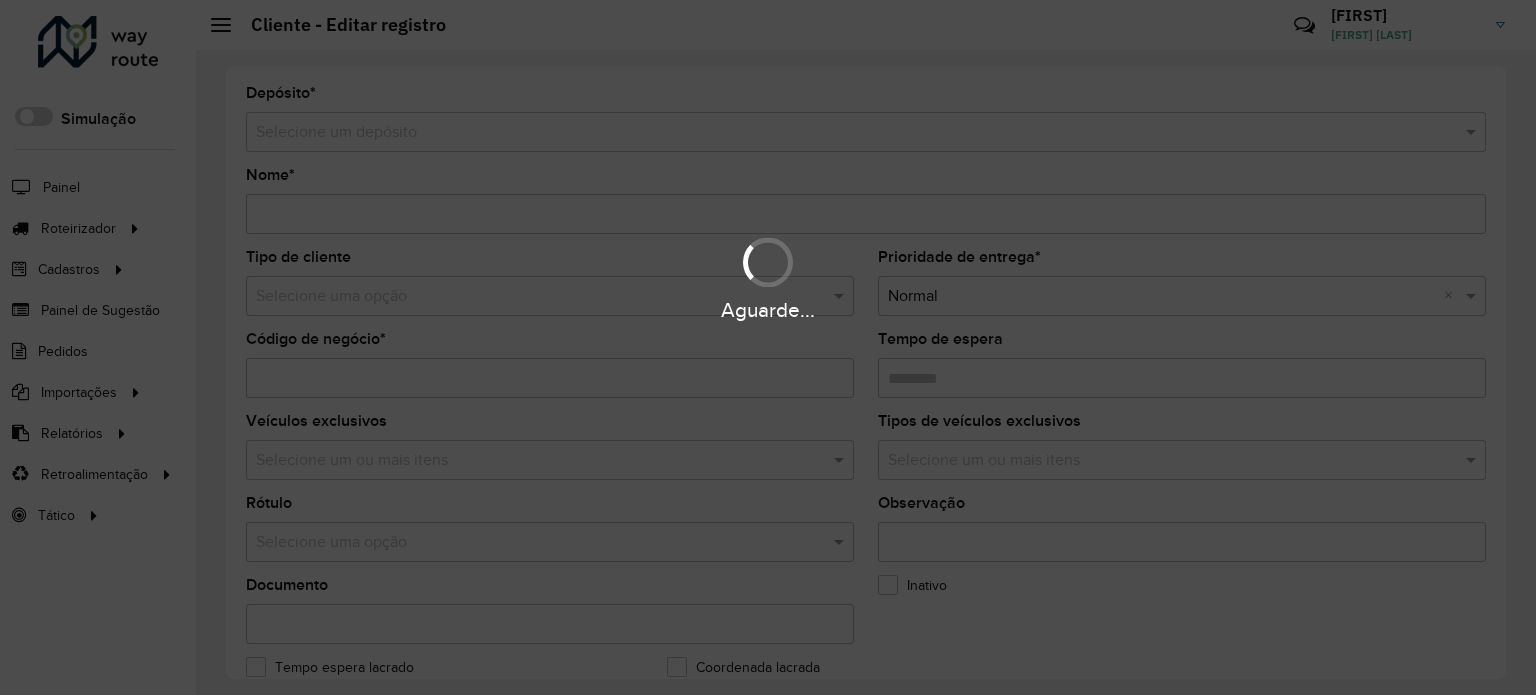 type on "**********" 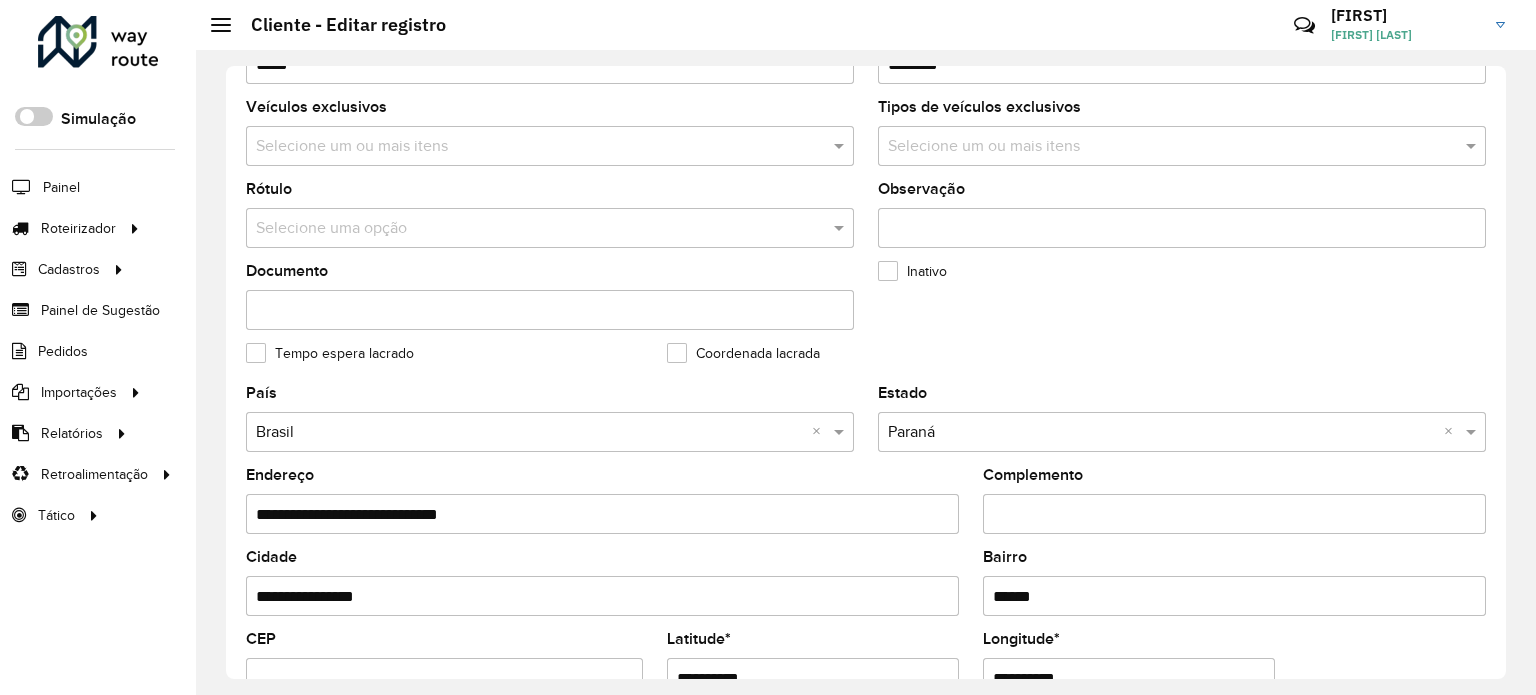 scroll, scrollTop: 500, scrollLeft: 0, axis: vertical 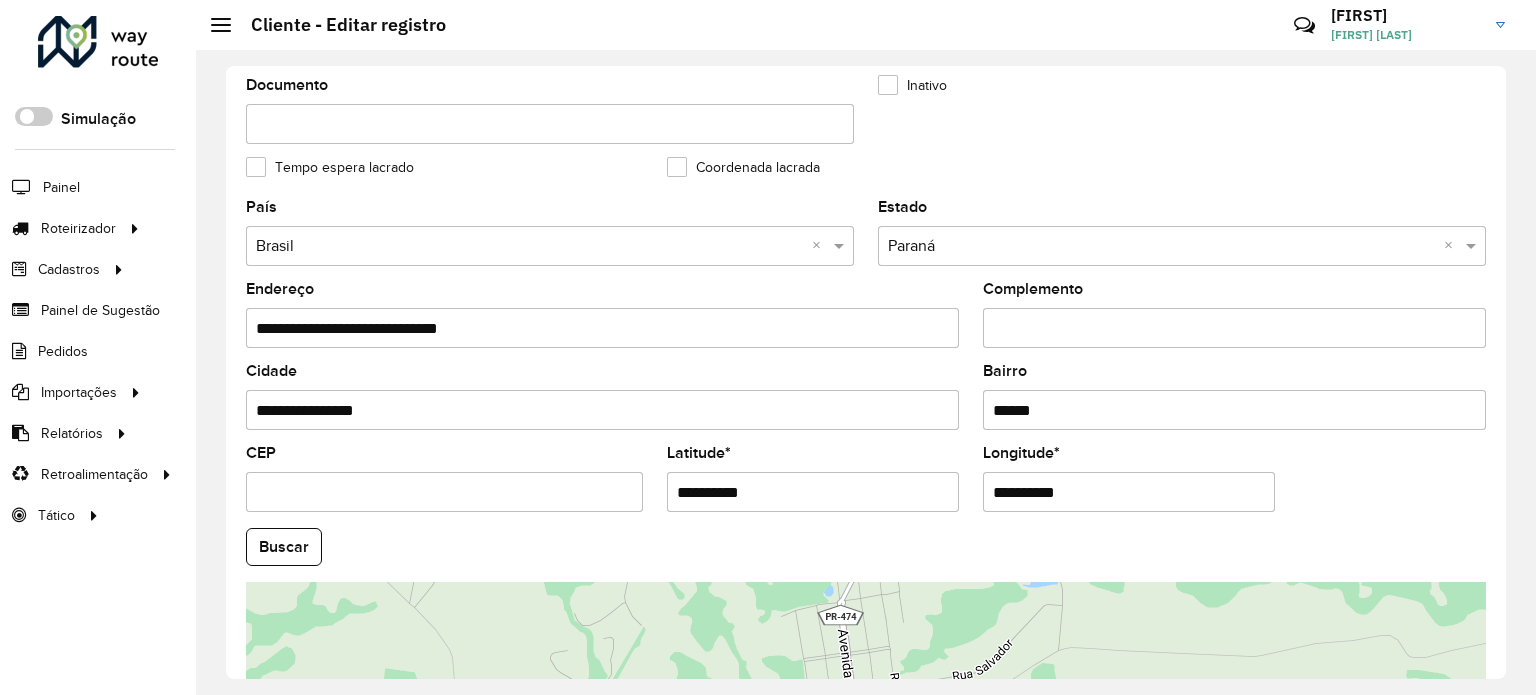 drag, startPoint x: 843, startPoint y: 488, endPoint x: 550, endPoint y: 491, distance: 293.01535 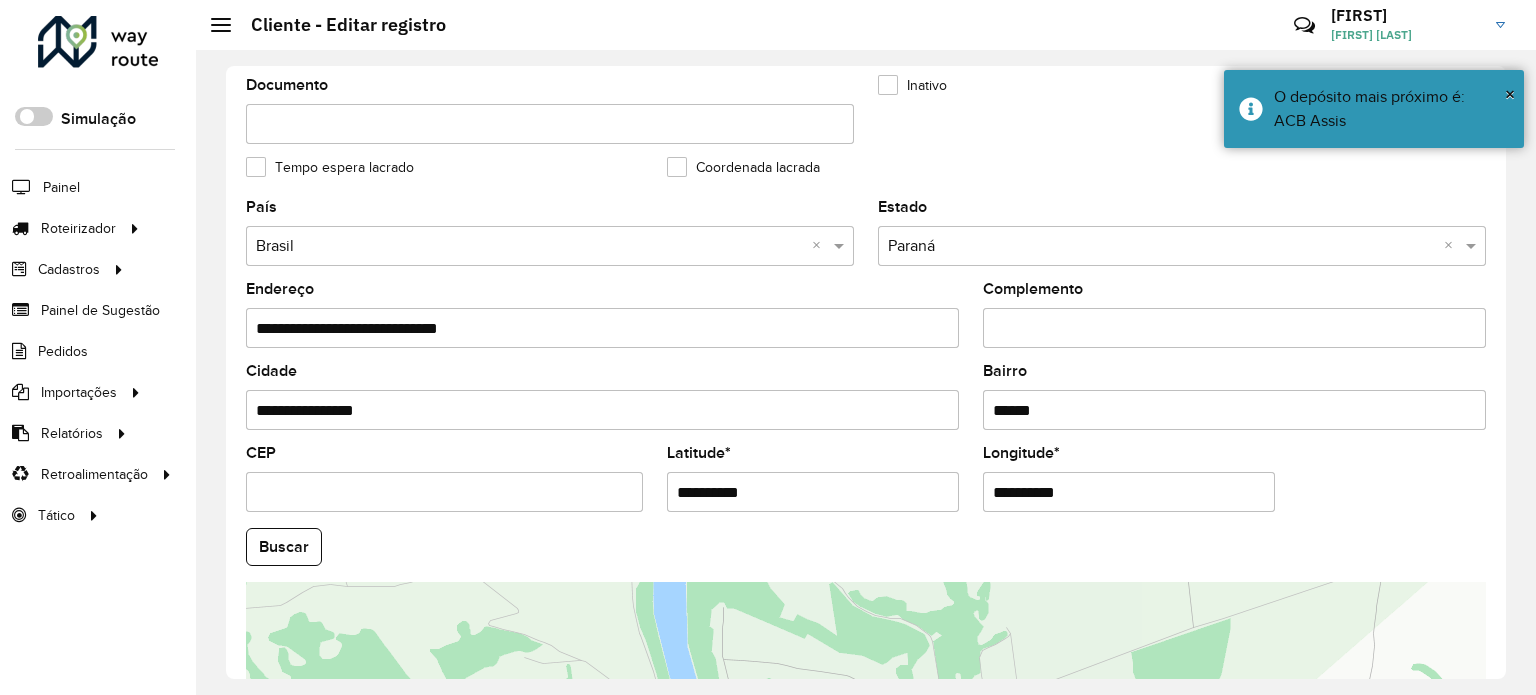 drag, startPoint x: 1131, startPoint y: 491, endPoint x: 840, endPoint y: 501, distance: 291.17178 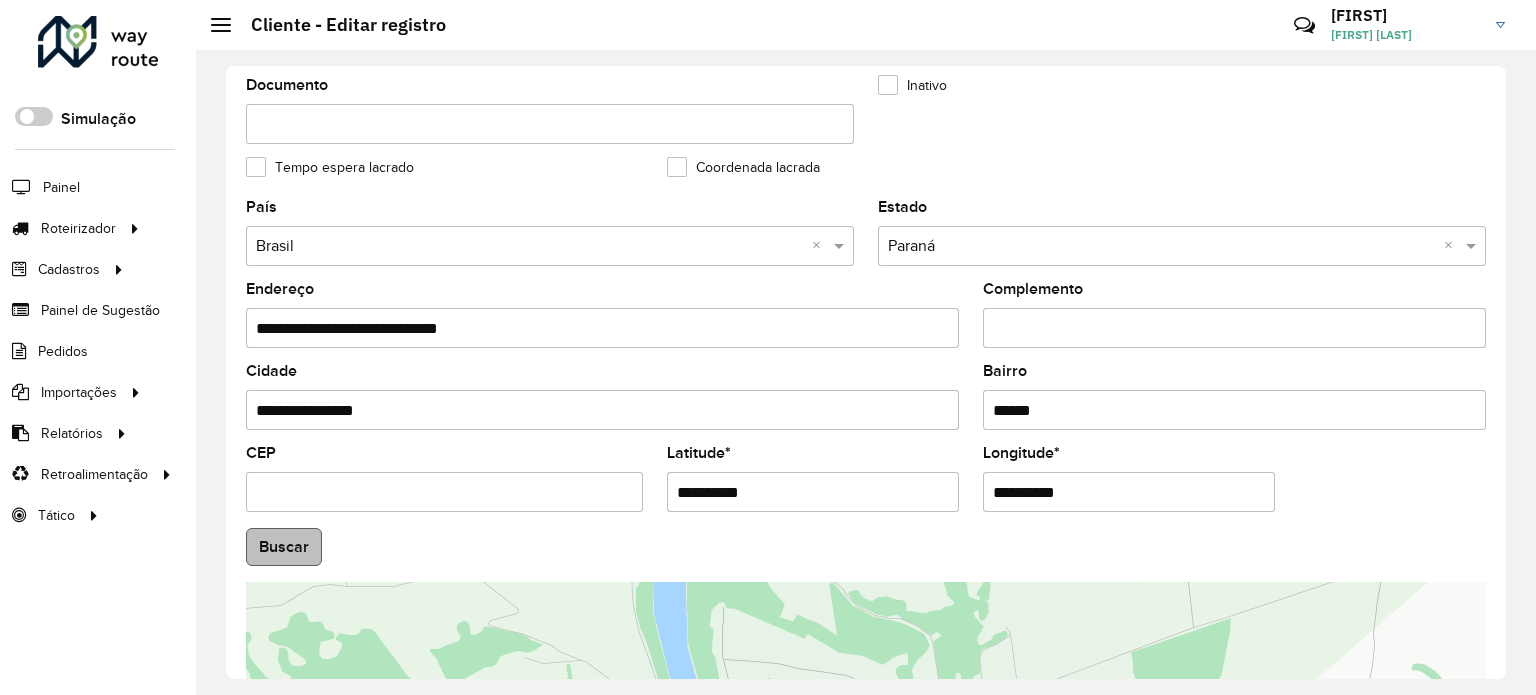 type on "**********" 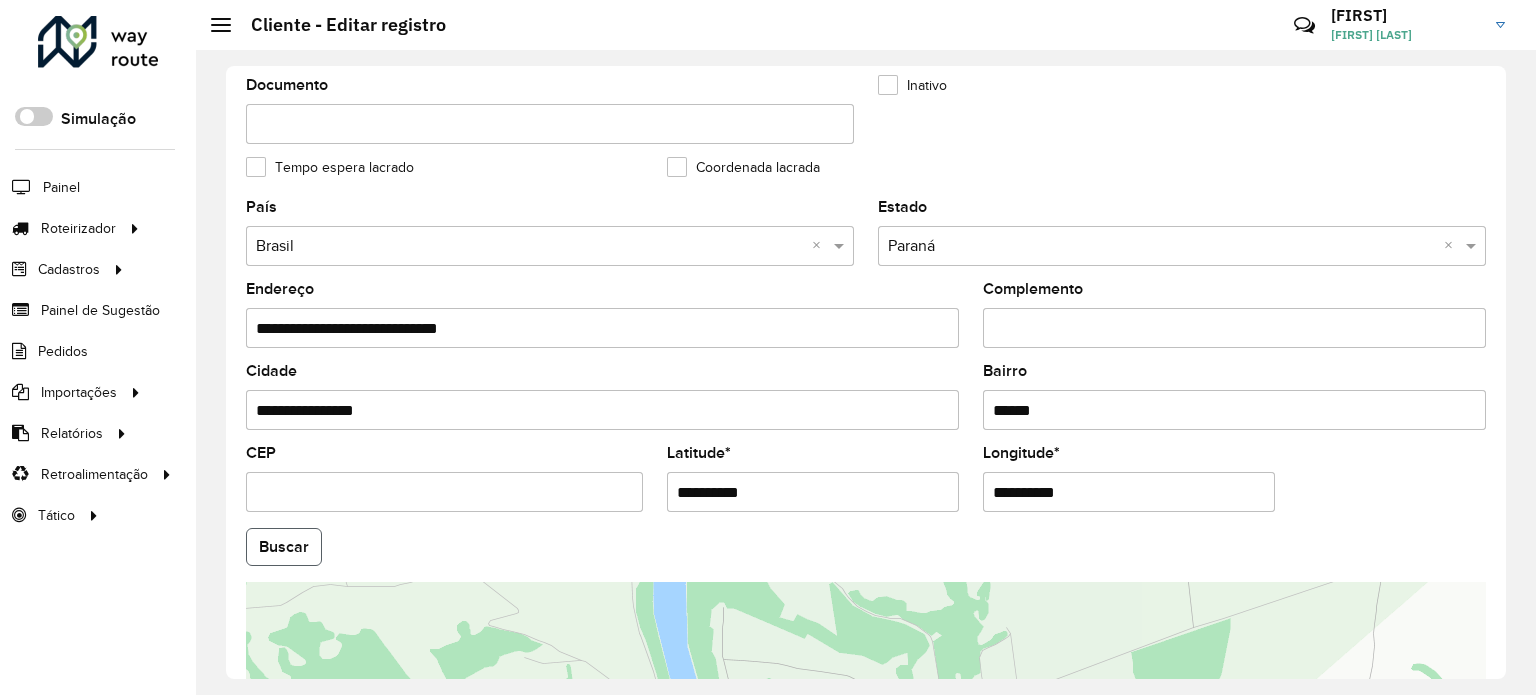 click on "Aguarde...  Pop-up bloqueado!  Seu navegador bloqueou automáticamente a abertura de uma nova janela.   Acesse as configurações e adicione o endereço do sistema a lista de permissão.   Fechar  Roteirizador AmbevTech Simulação Painel Roteirizador Entregas Vendas Cadastros Checkpoint Classificações de venda Cliente Consulta de setores Depósito Disponibilidade de veículos Fator tipo de produto Gabarito planner Grupo Rota Fator Tipo Produto Grupo de rotas exclusiva Grupo de setores Layout integração Modelo Parada Pedágio Perfil de Vendedor Ponto de apoio FAD Produto Restrição de Atendimento Planner Rodízio de placa Rota exclusiva FAD Rótulo Setor Setor Planner Tipo de cliente Tipo de veículo Tipo de veículo RN Transportadora Vendedor Veículo Painel de Sugestão Pedidos Importações Classificação e volume de venda Clientes Fator tipo produto Gabarito planner Grade de atendimento Janela de atendimento Localização Pedidos Restrição de Atendimento Planner Tempo de espera Vendedor Veículos" at bounding box center [768, 347] 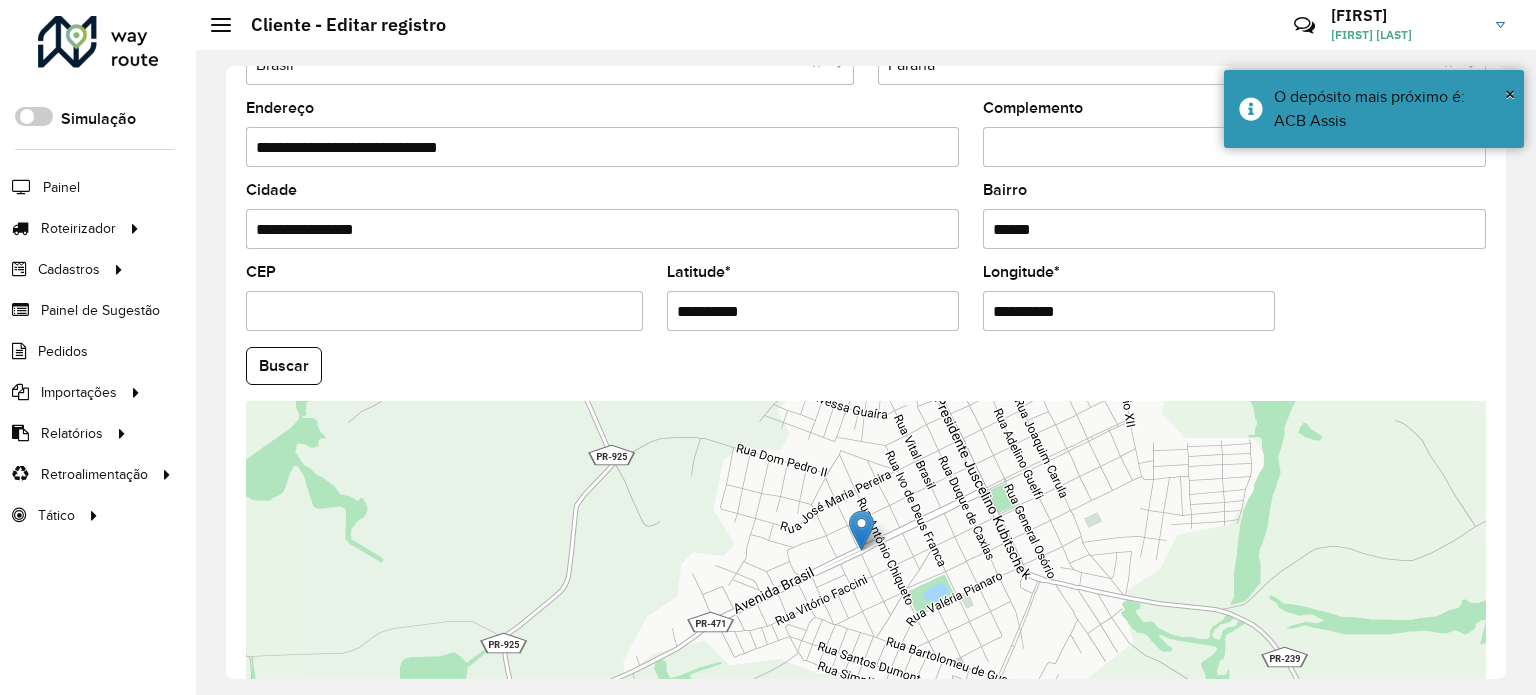 scroll, scrollTop: 784, scrollLeft: 0, axis: vertical 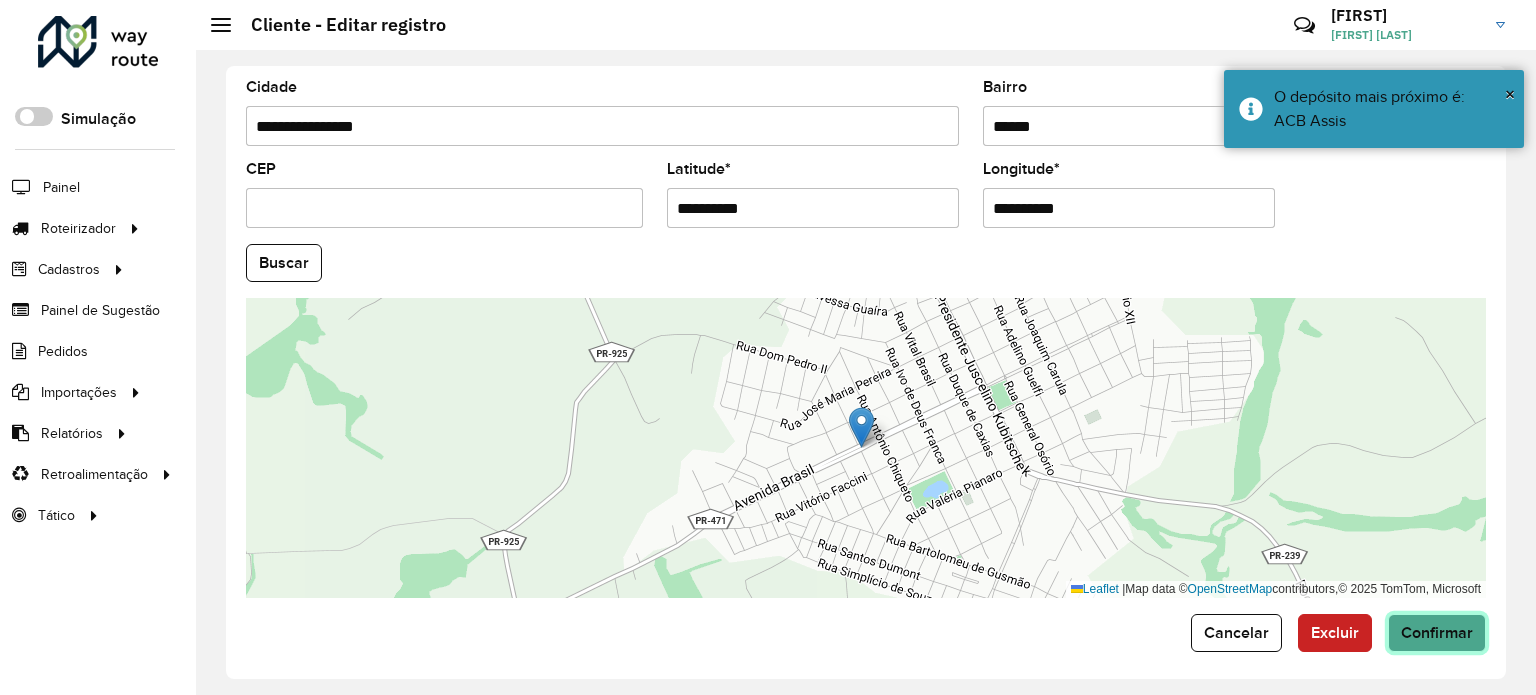 click on "Confirmar" 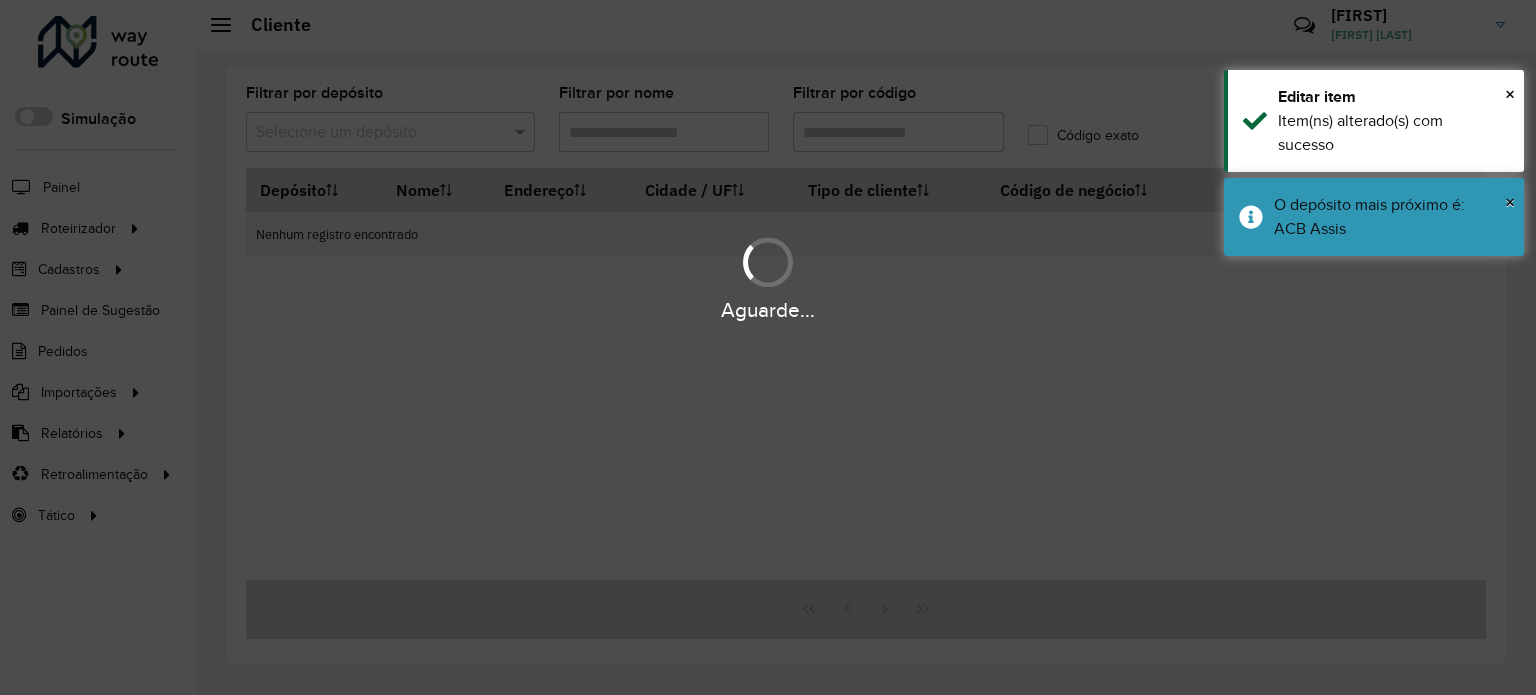 type on "*****" 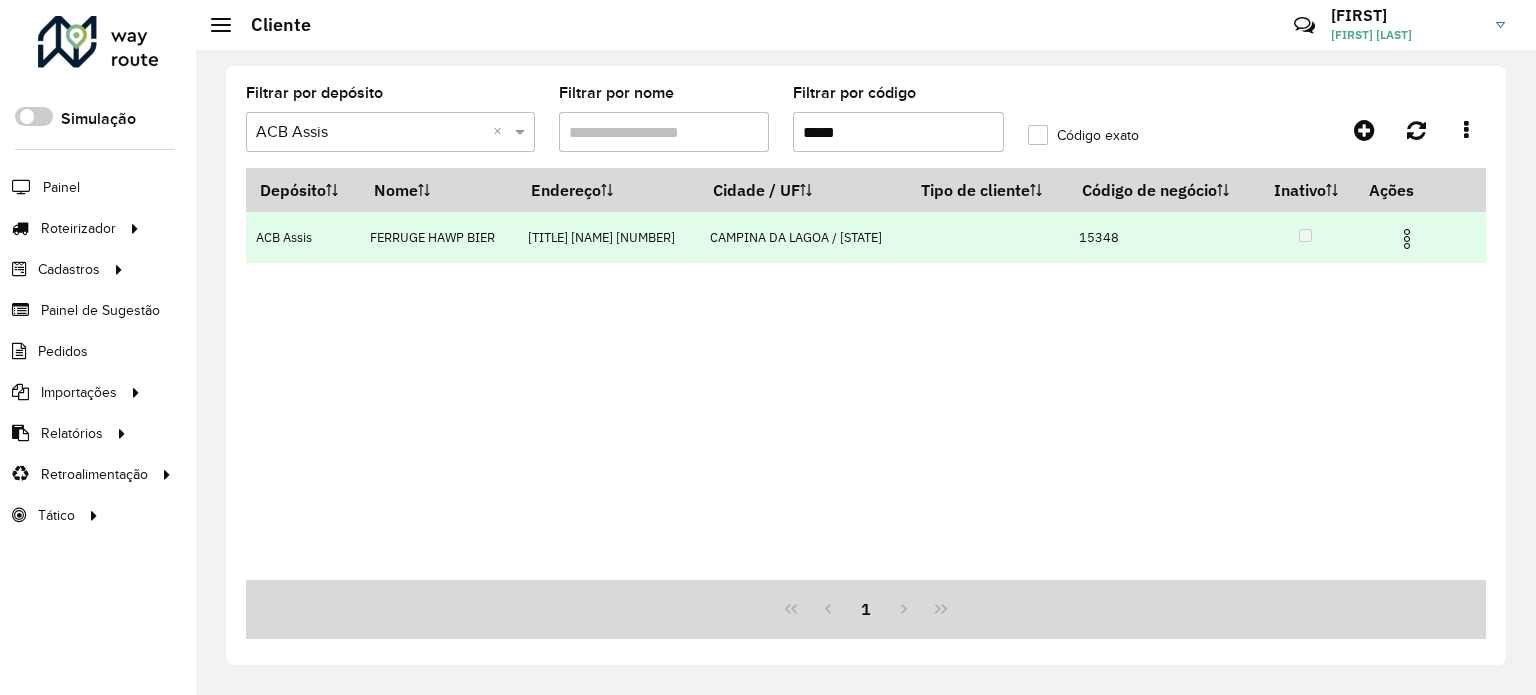 click at bounding box center (1407, 239) 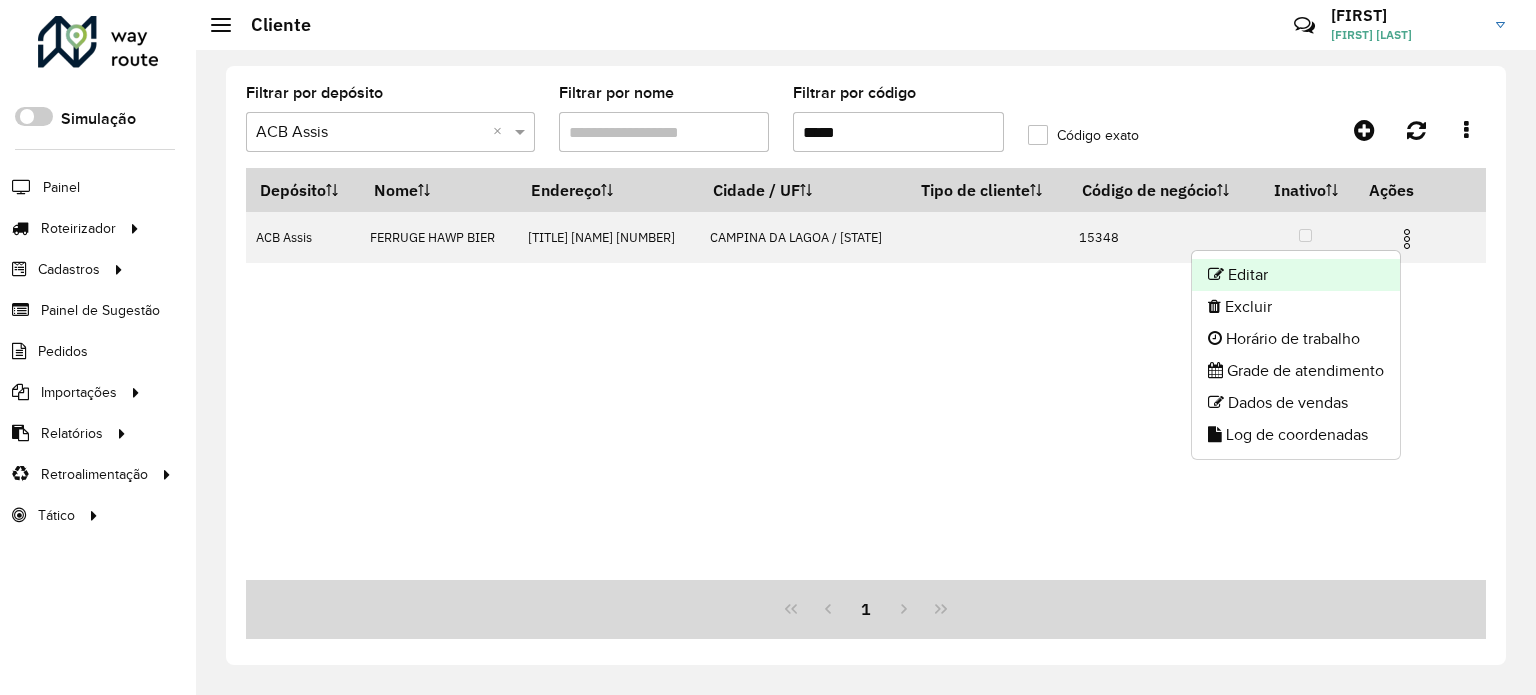 click on "Editar" 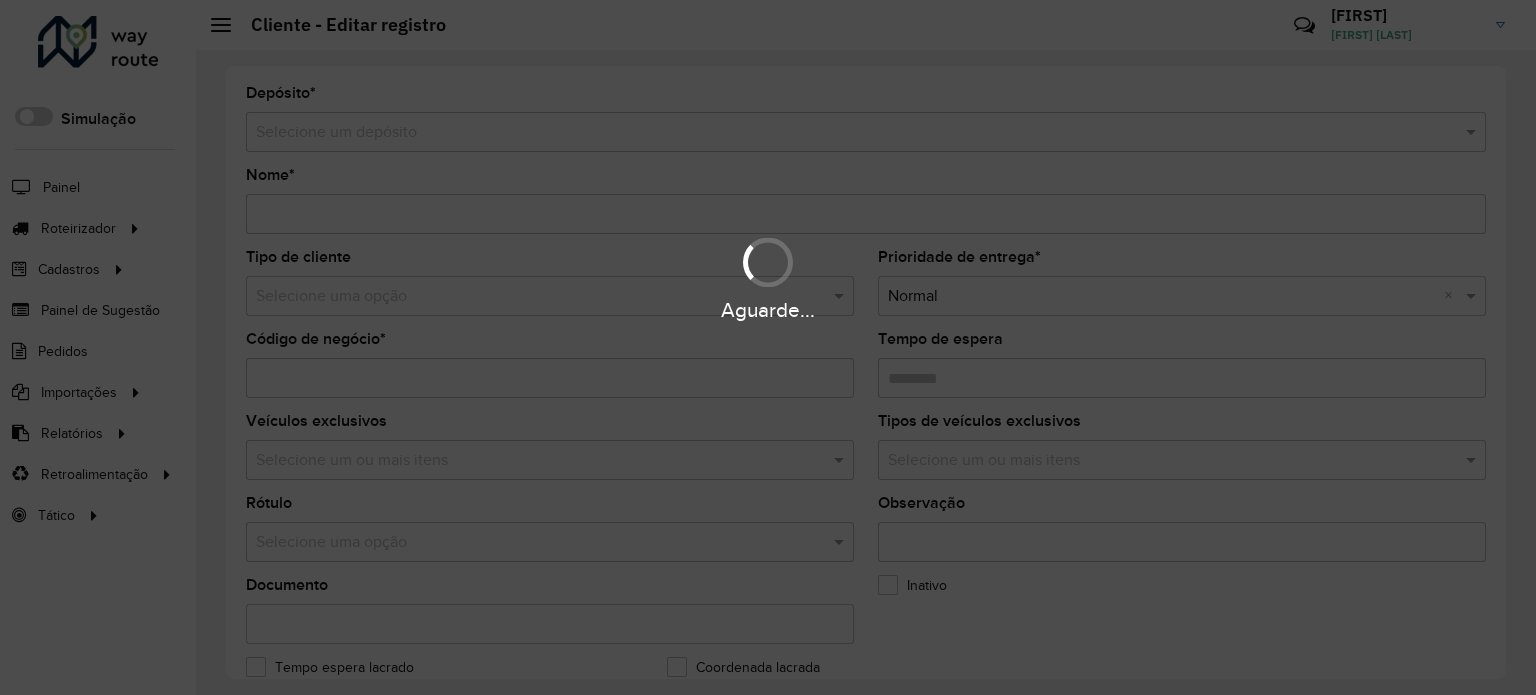 type on "**********" 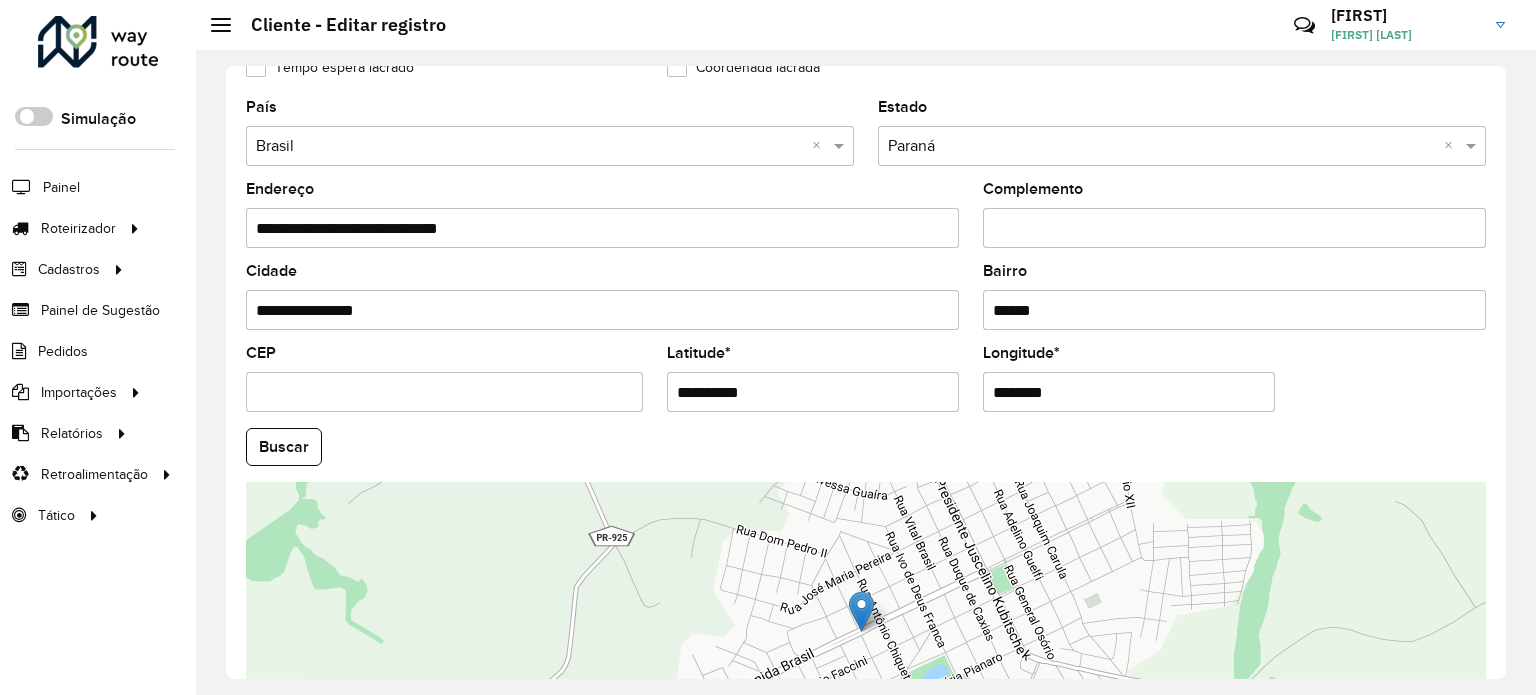 scroll, scrollTop: 784, scrollLeft: 0, axis: vertical 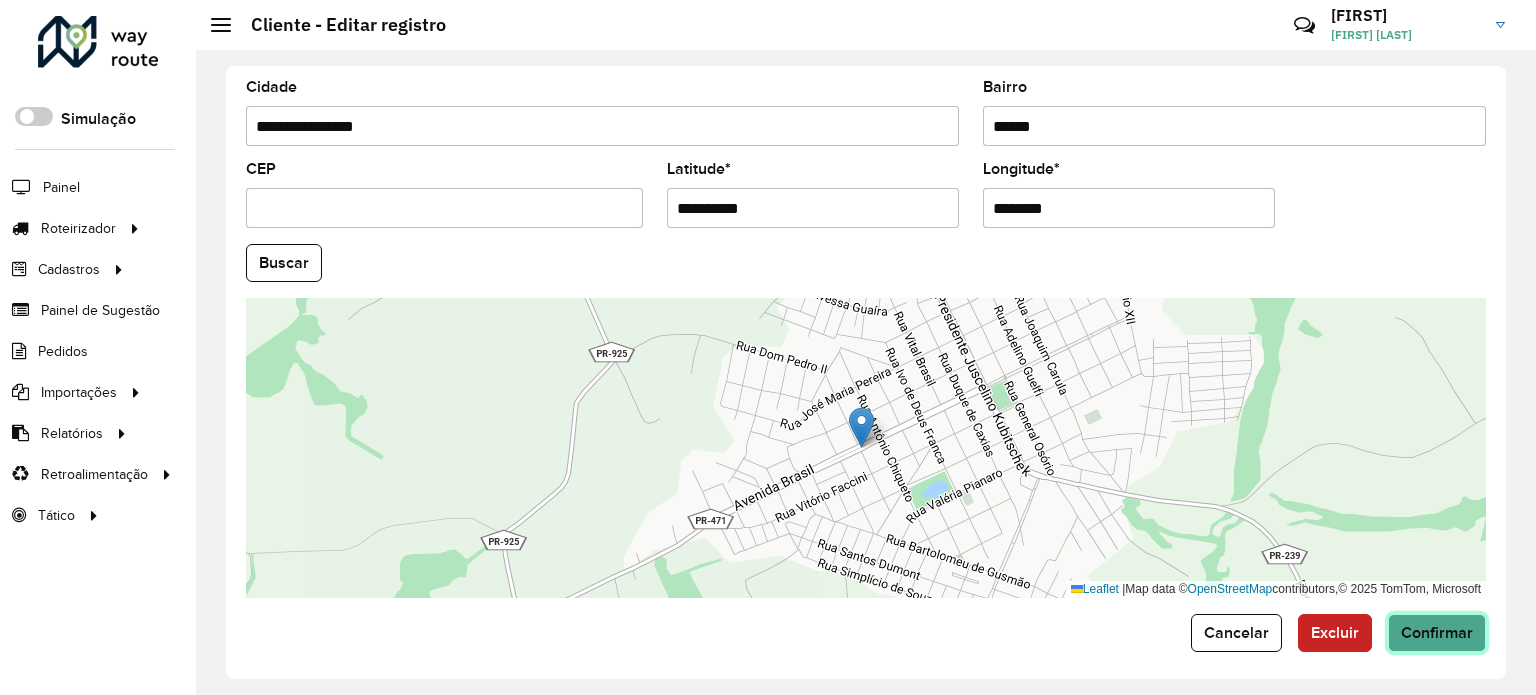 click on "Confirmar" 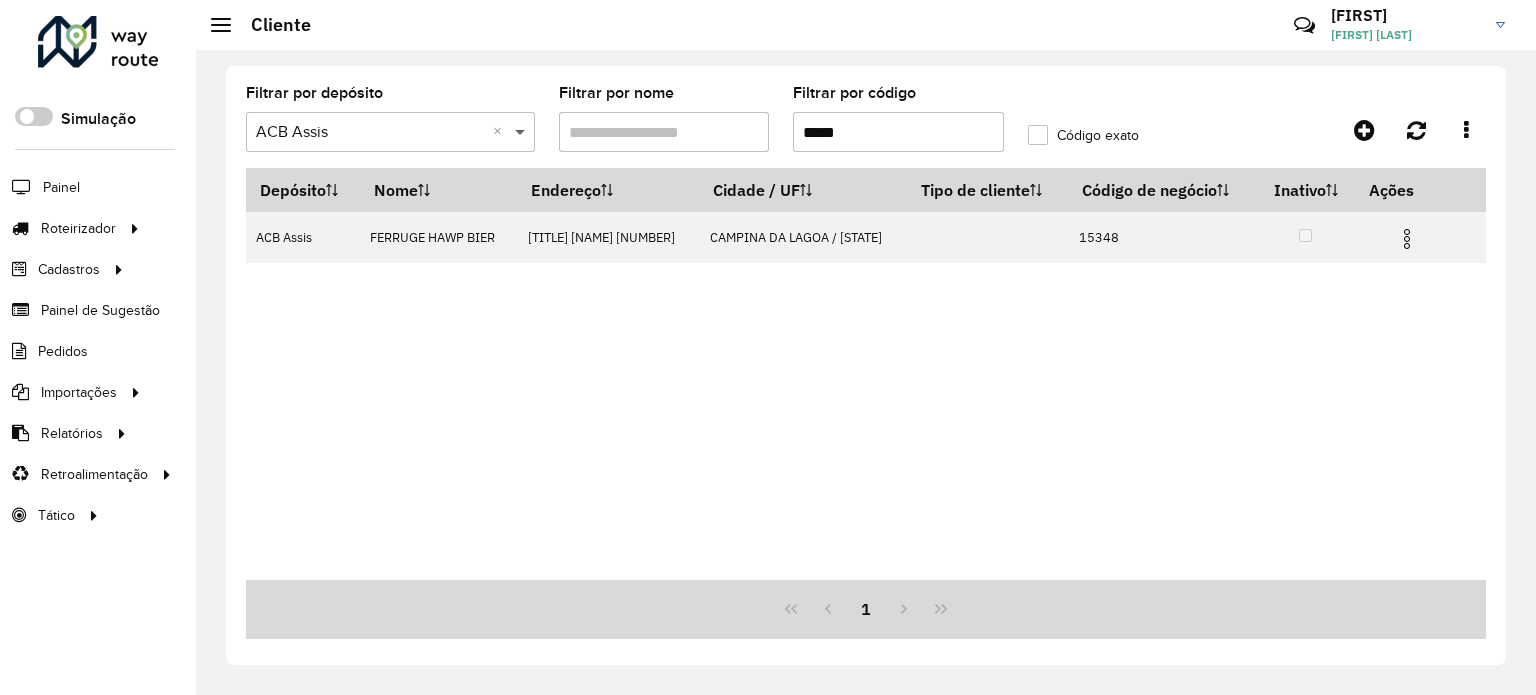 click at bounding box center (522, 132) 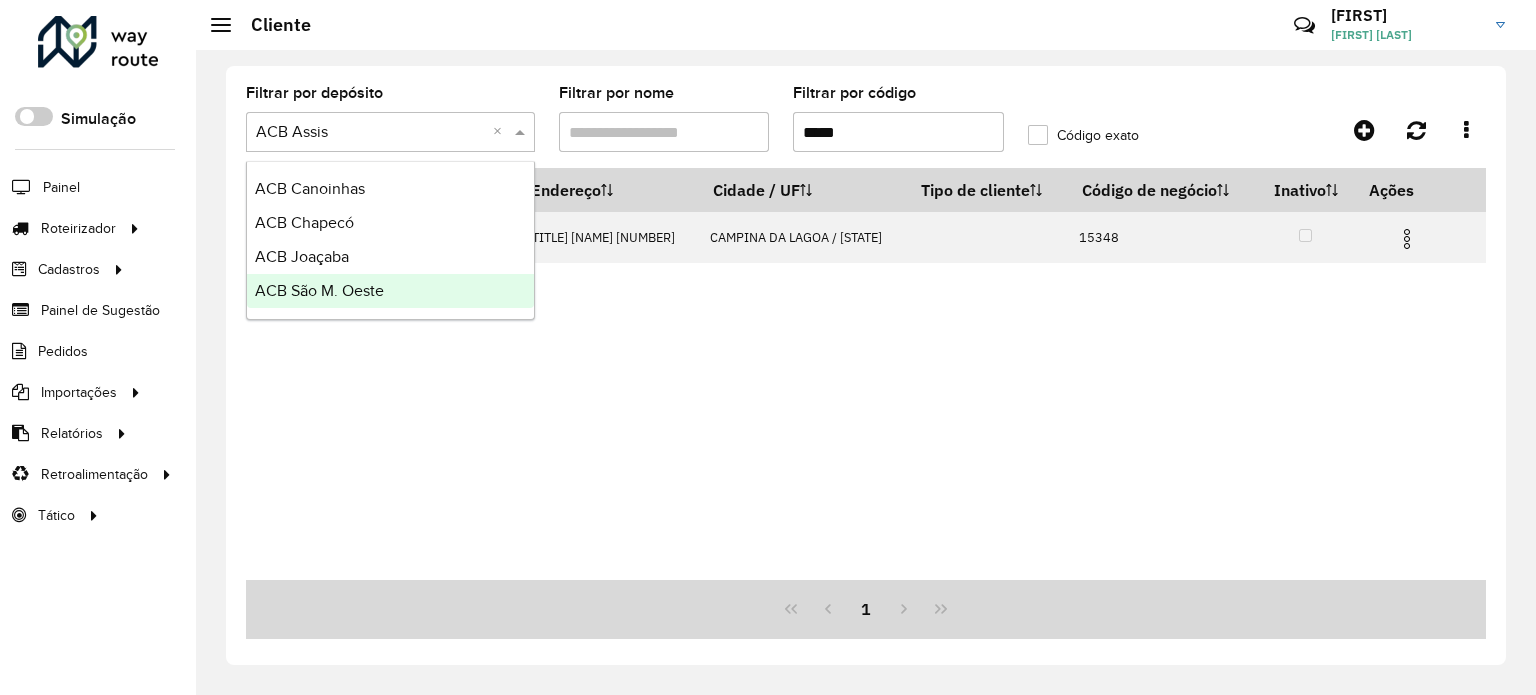 click on "ACB São M. Oeste" at bounding box center (319, 290) 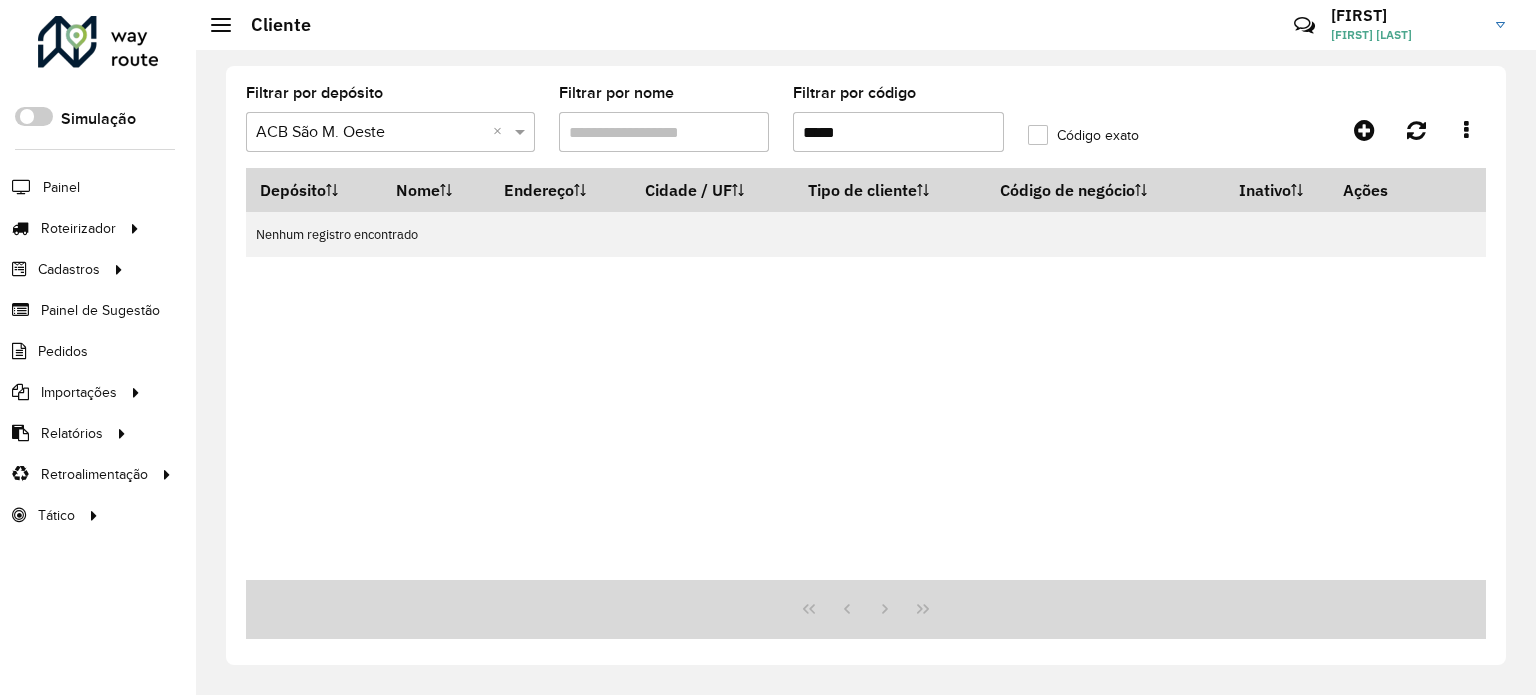 drag, startPoint x: 860, startPoint y: 131, endPoint x: 749, endPoint y: 132, distance: 111.0045 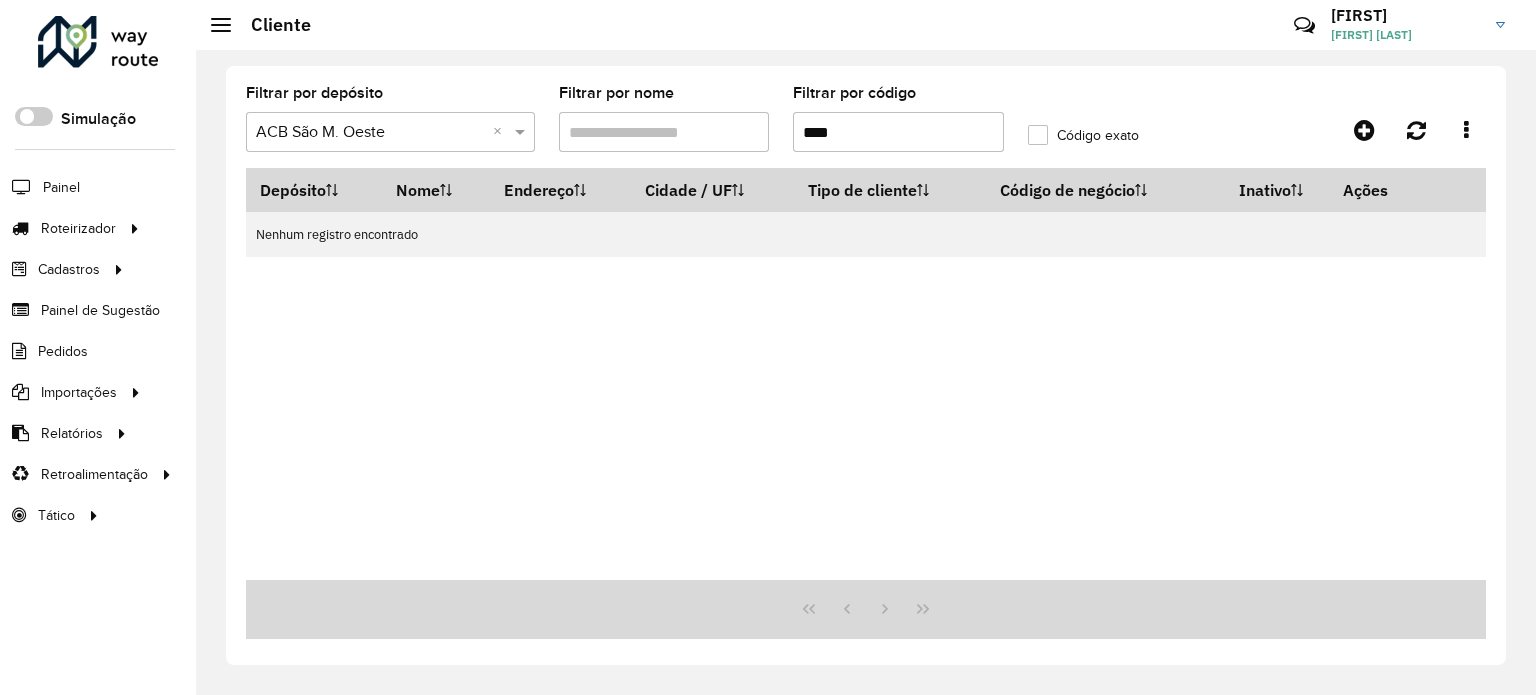 type on "****" 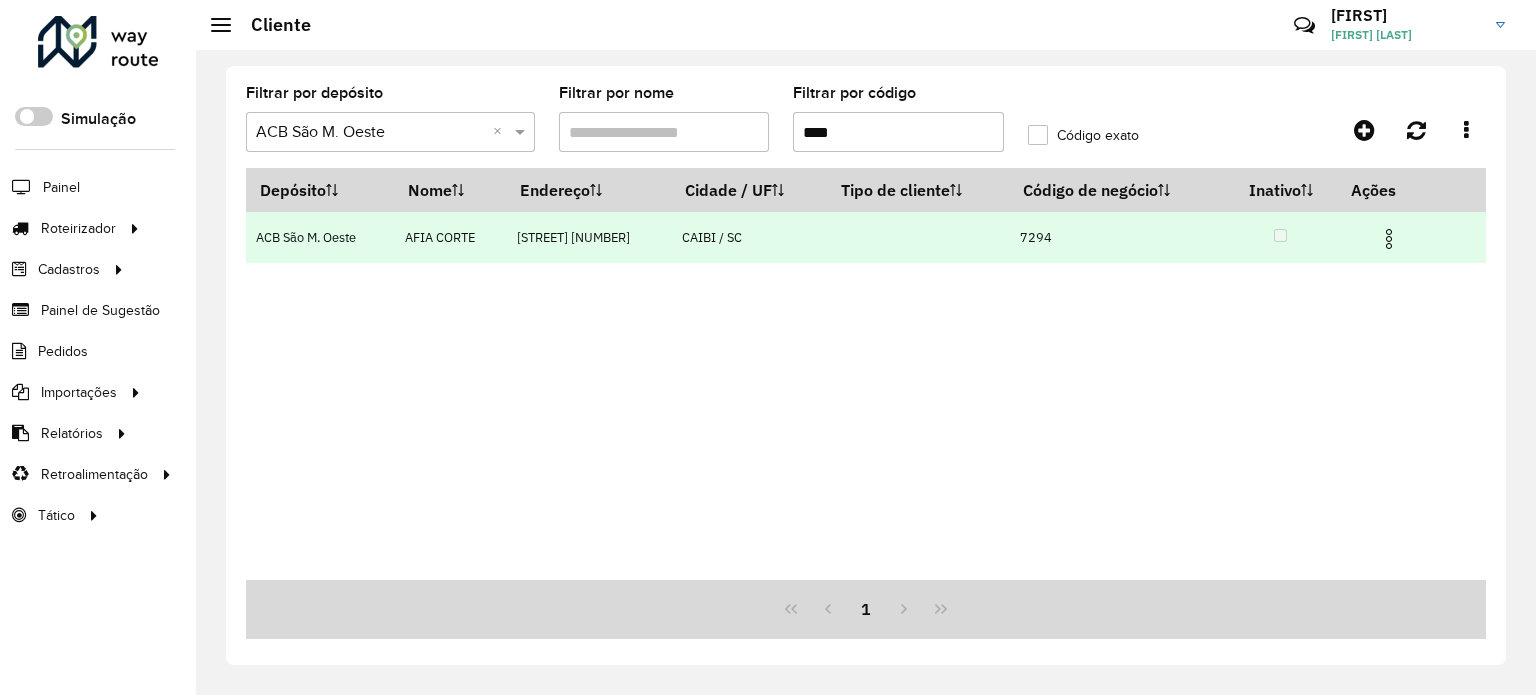 click at bounding box center (1389, 239) 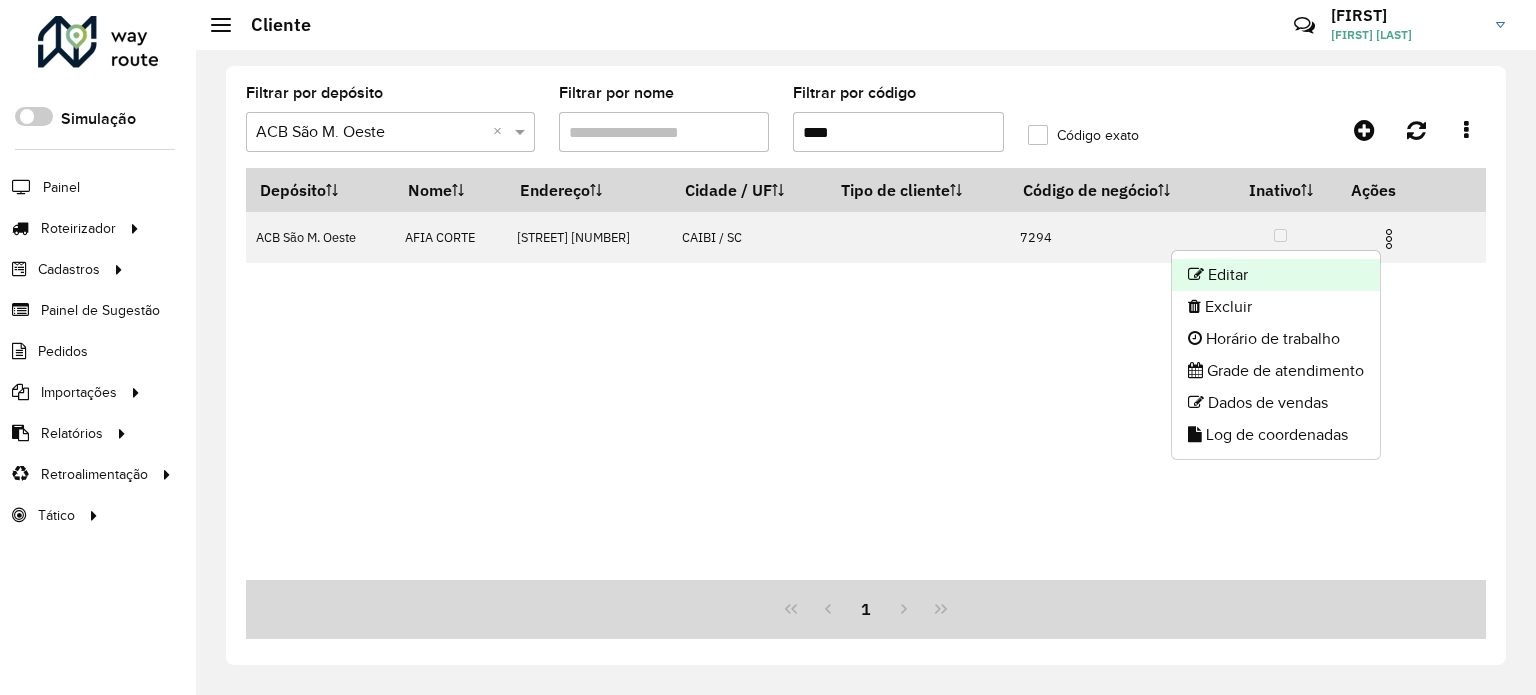 click on "Editar" 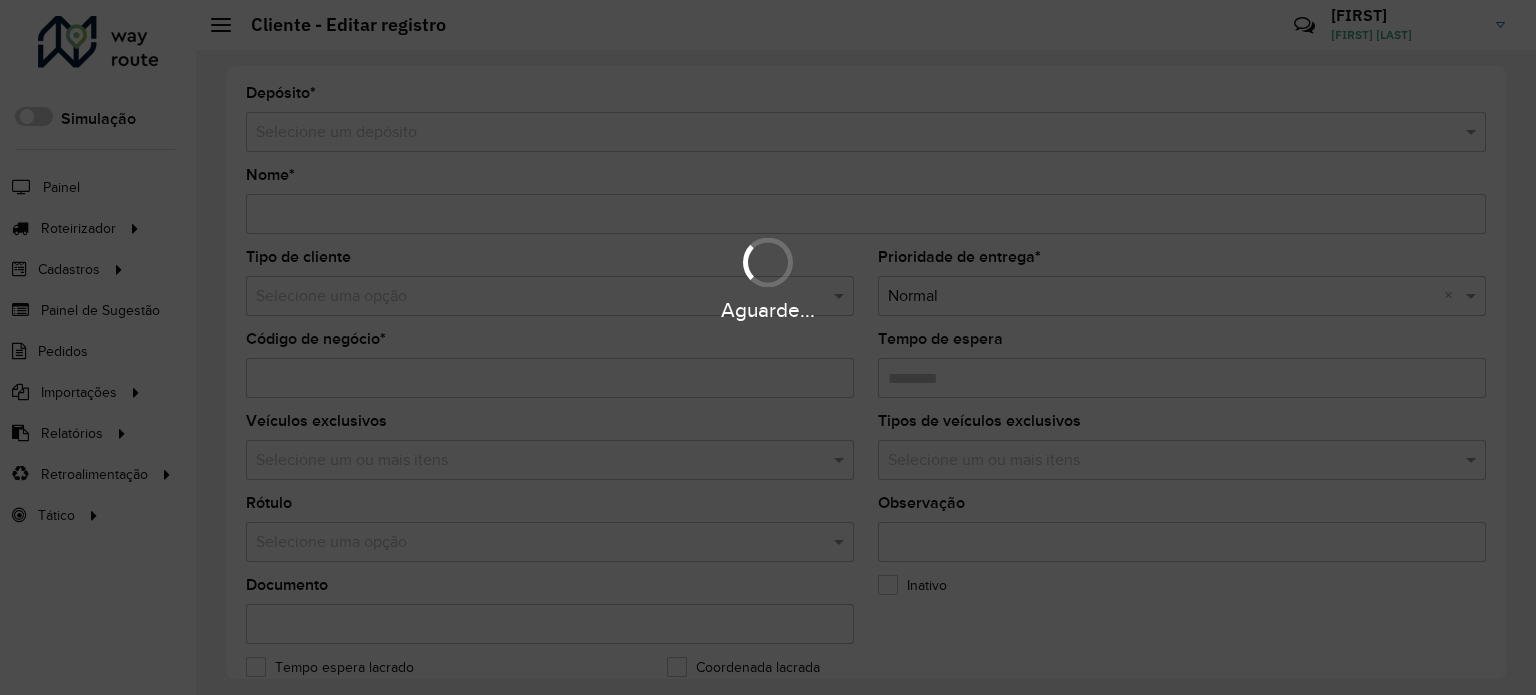 type on "**********" 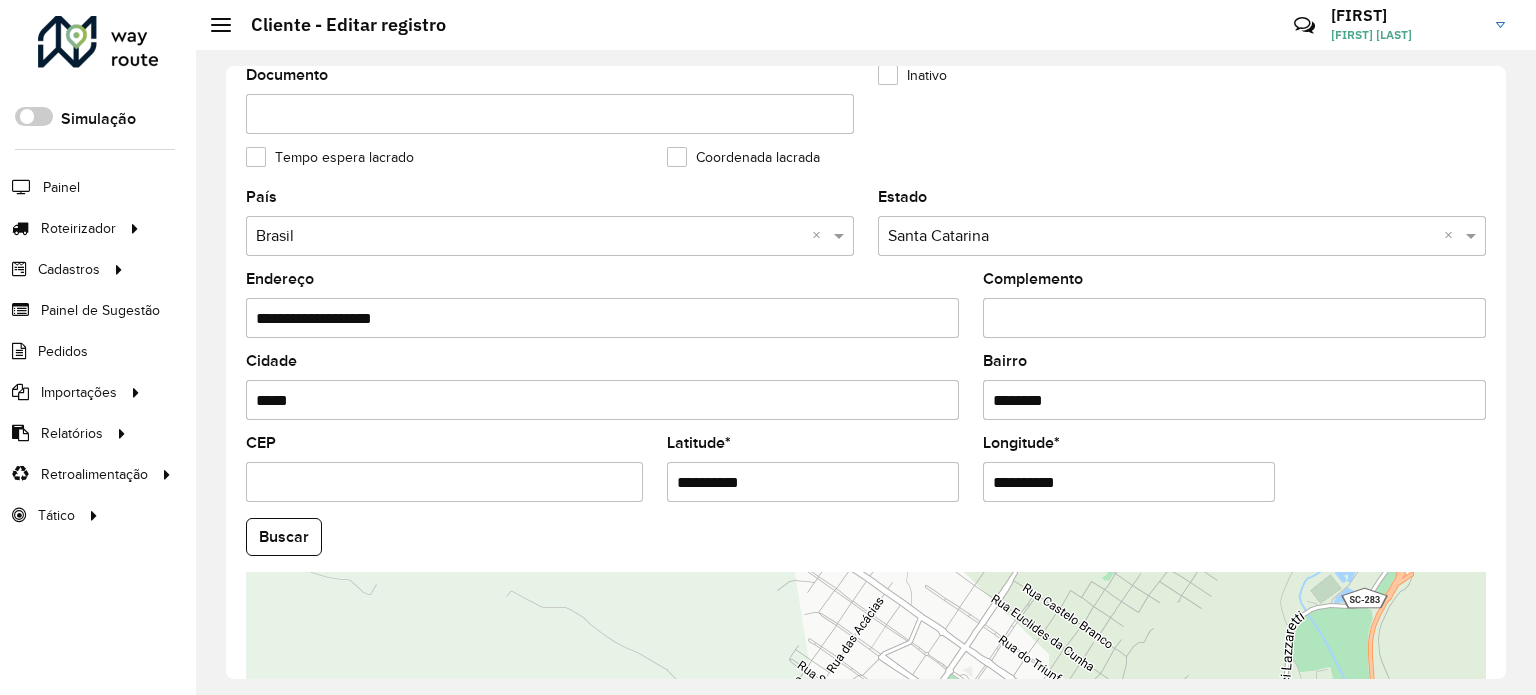 scroll, scrollTop: 700, scrollLeft: 0, axis: vertical 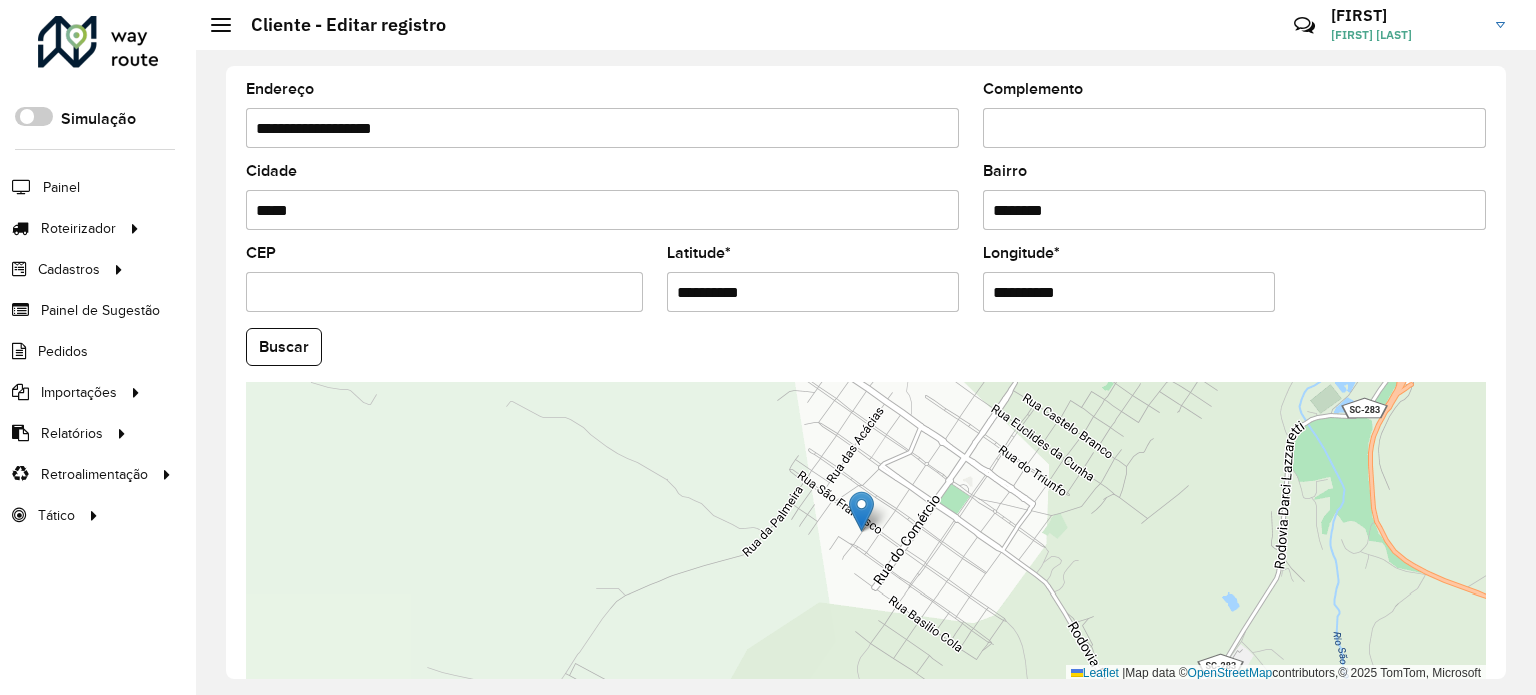 drag, startPoint x: 828, startPoint y: 295, endPoint x: 636, endPoint y: 300, distance: 192.0651 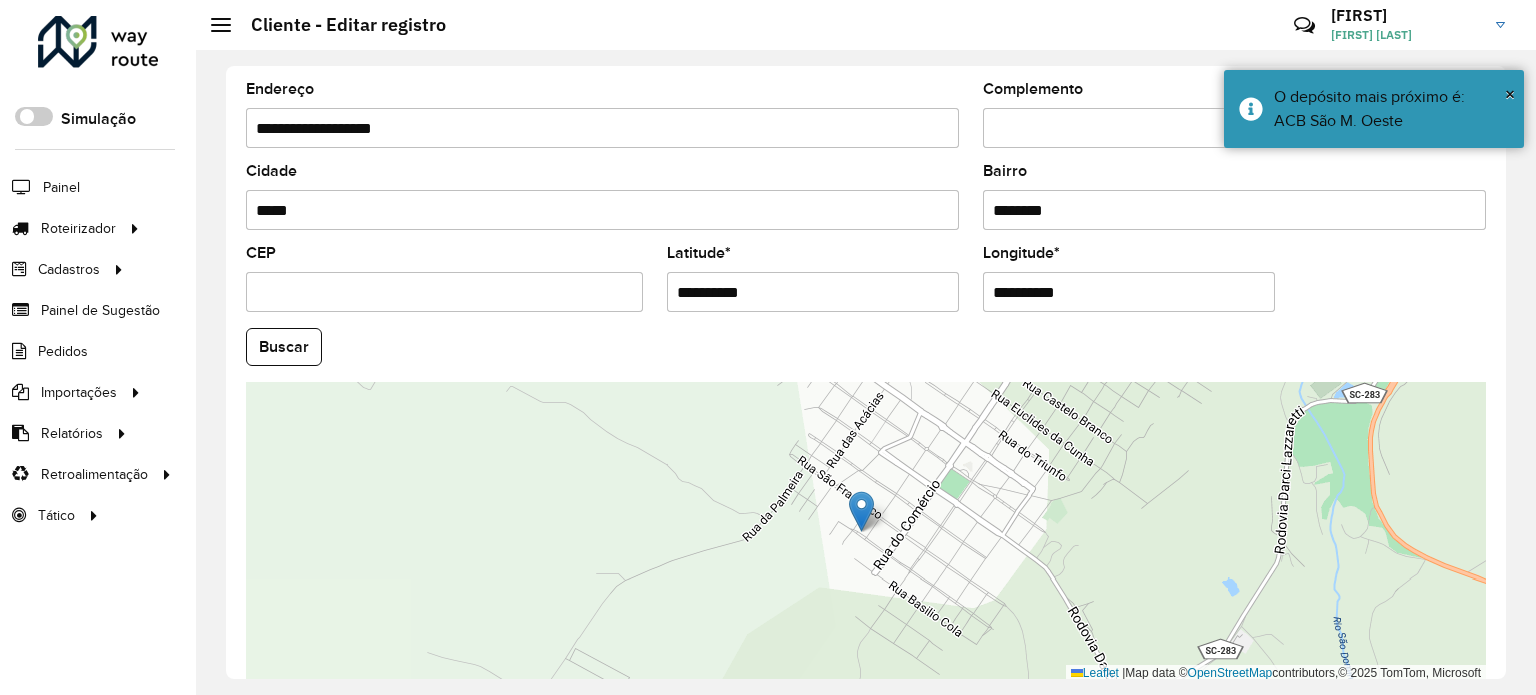 drag, startPoint x: 1119, startPoint y: 284, endPoint x: 941, endPoint y: 295, distance: 178.33957 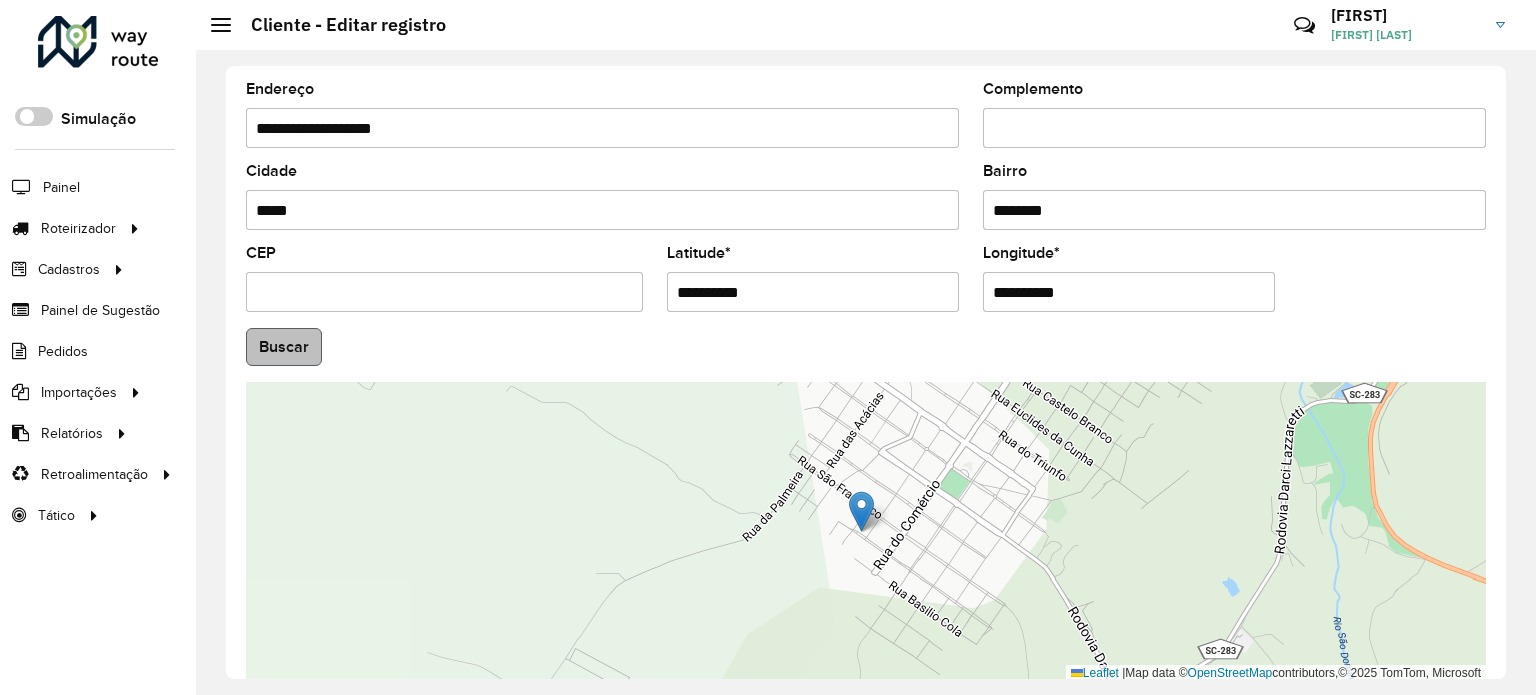 type on "**********" 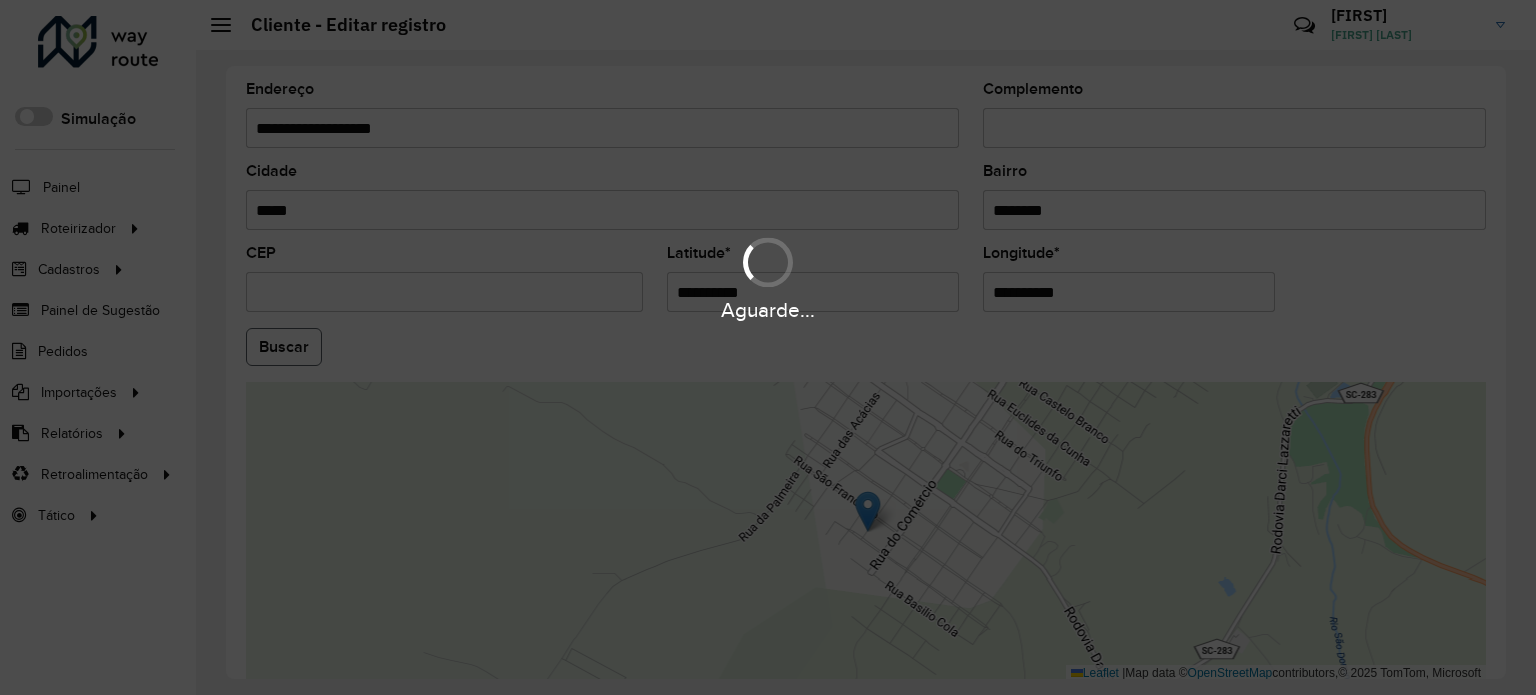 click on "Aguarde...  Pop-up bloqueado!  Seu navegador bloqueou automáticamente a abertura de uma nova janela.   Acesse as configurações e adicione o endereço do sistema a lista de permissão.   Fechar  Roteirizador AmbevTech Simulação Painel Roteirizador Entregas Vendas Cadastros Checkpoint Classificações de venda Cliente Consulta de setores Depósito Disponibilidade de veículos Fator tipo de produto Gabarito planner Grupo Rota Fator Tipo Produto Grupo de rotas exclusiva Grupo de setores Layout integração Modelo Parada Pedágio Perfil de Vendedor Ponto de apoio FAD Produto Restrição de Atendimento Planner Rodízio de placa Rota exclusiva FAD Rótulo Setor Setor Planner Tipo de cliente Tipo de veículo Tipo de veículo RN Transportadora Vendedor Veículo Painel de Sugestão Pedidos Importações Classificação e volume de venda Clientes Fator tipo produto Gabarito planner Grade de atendimento Janela de atendimento Localização Pedidos Restrição de Atendimento Planner Tempo de espera Vendedor Veículos" at bounding box center [768, 347] 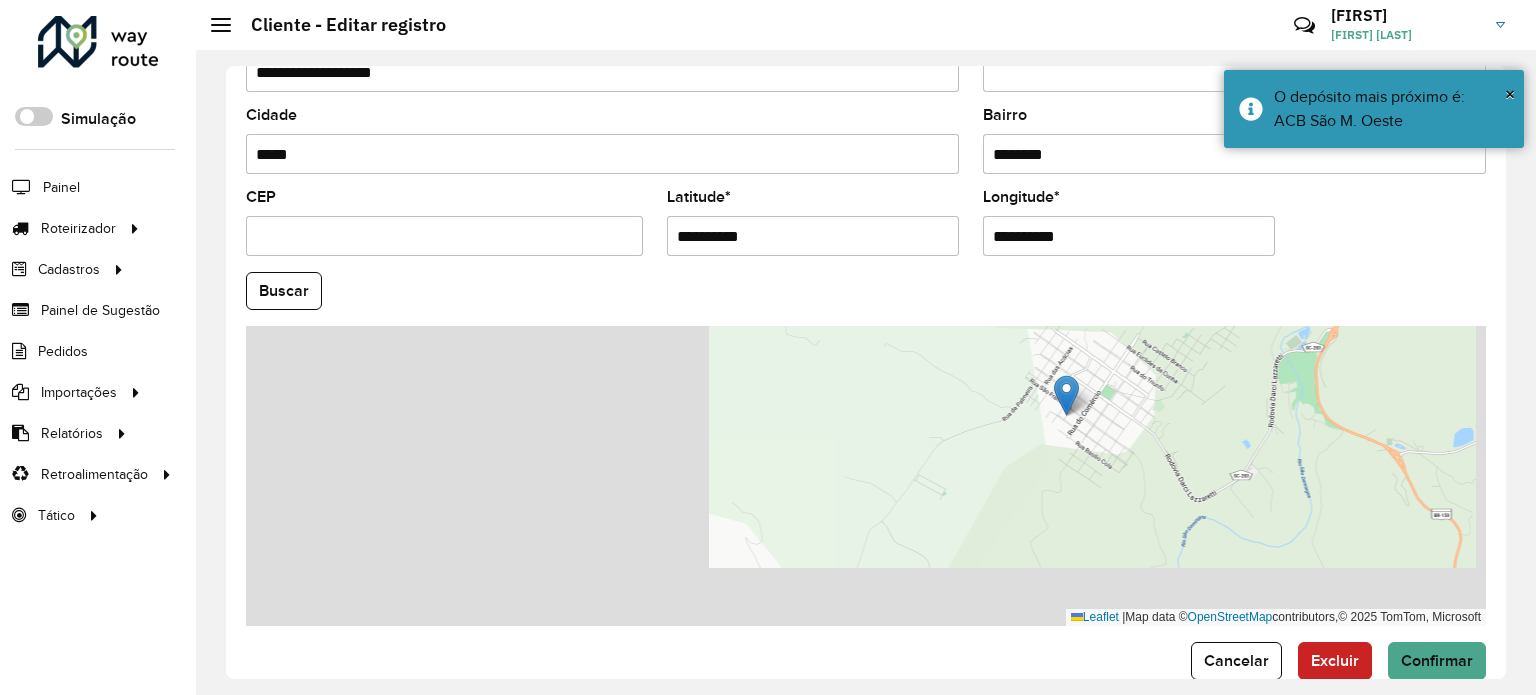 scroll, scrollTop: 784, scrollLeft: 0, axis: vertical 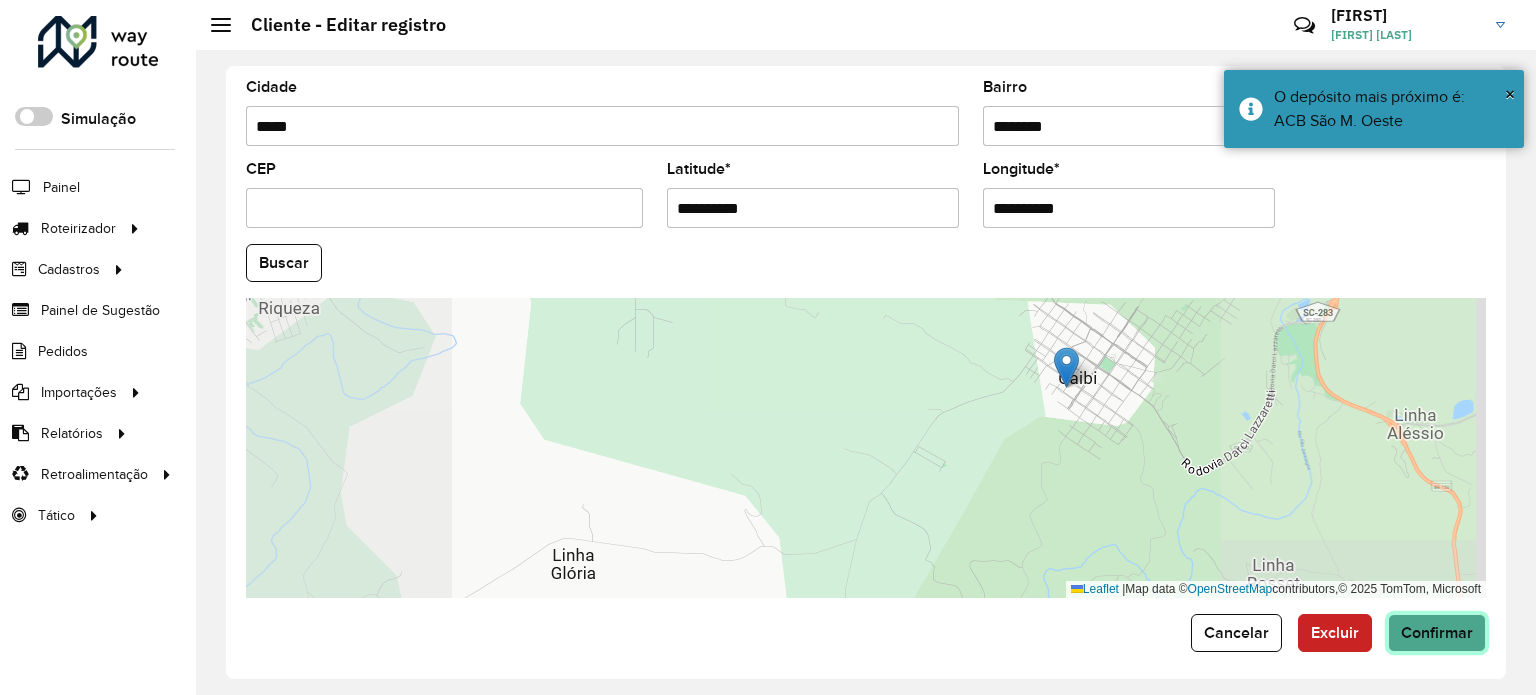 click on "Confirmar" 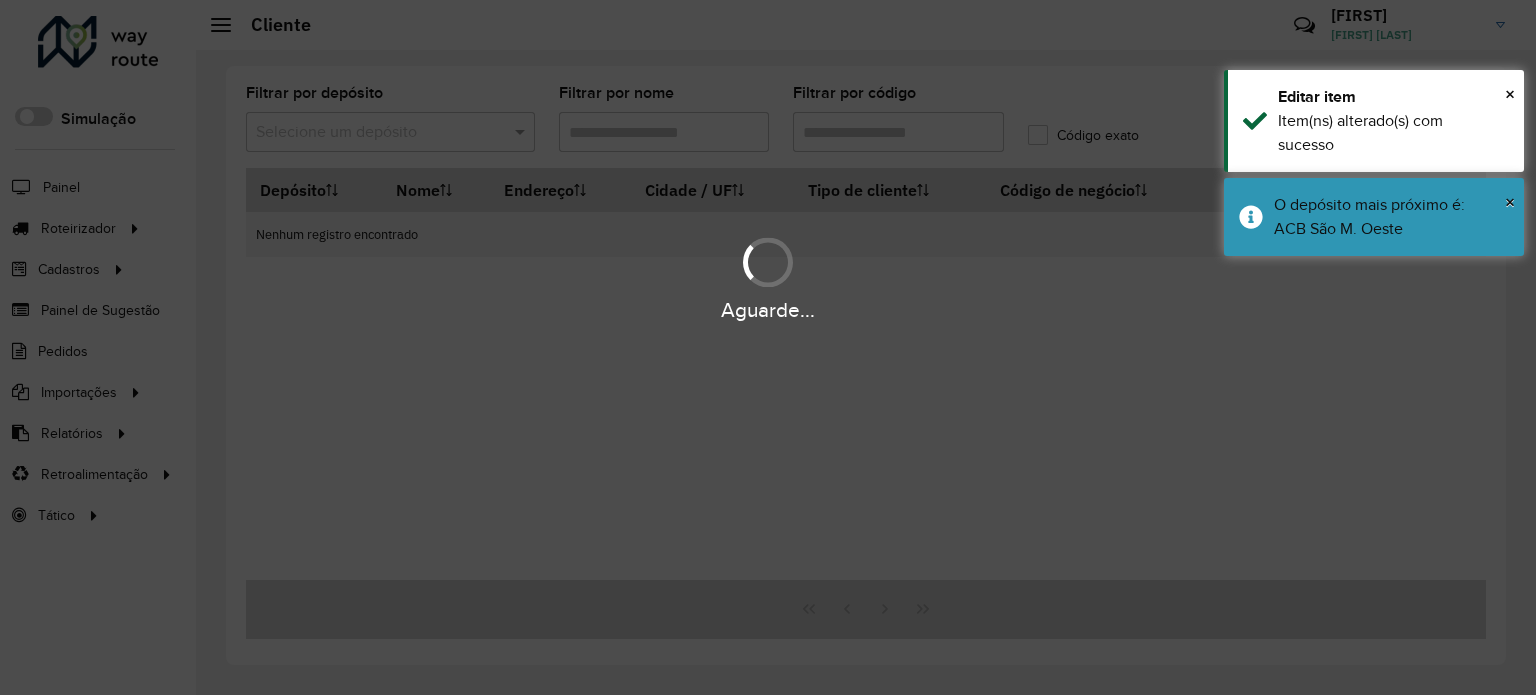 type on "****" 